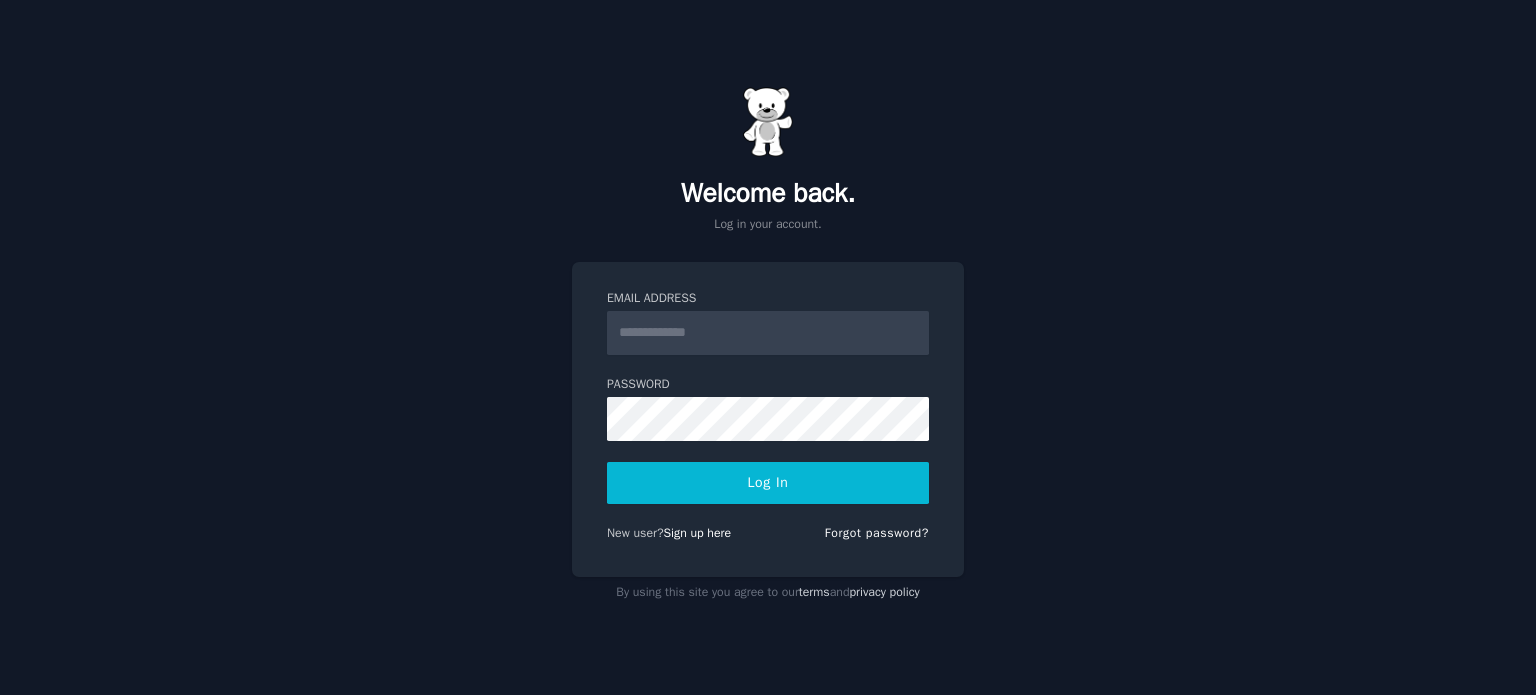 scroll, scrollTop: 0, scrollLeft: 0, axis: both 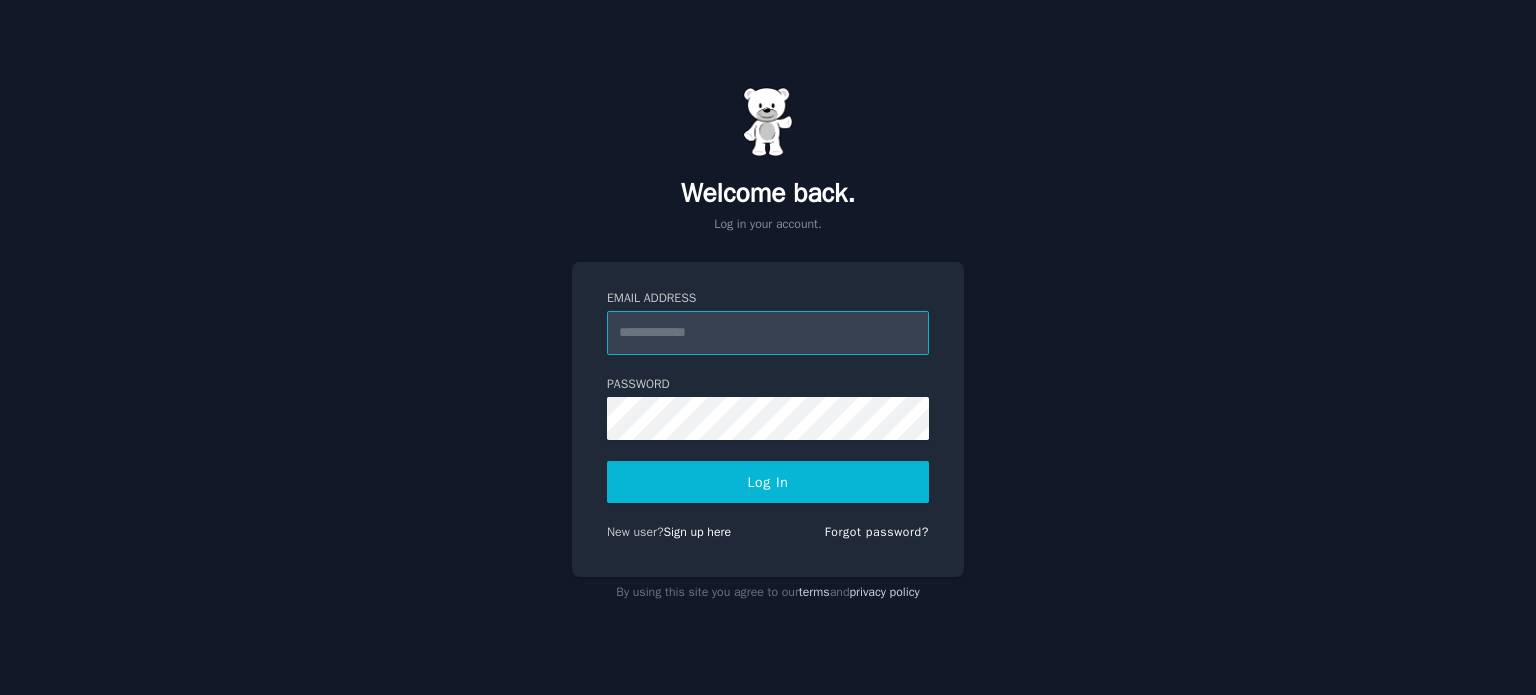 click on "Email Address" at bounding box center (768, 333) 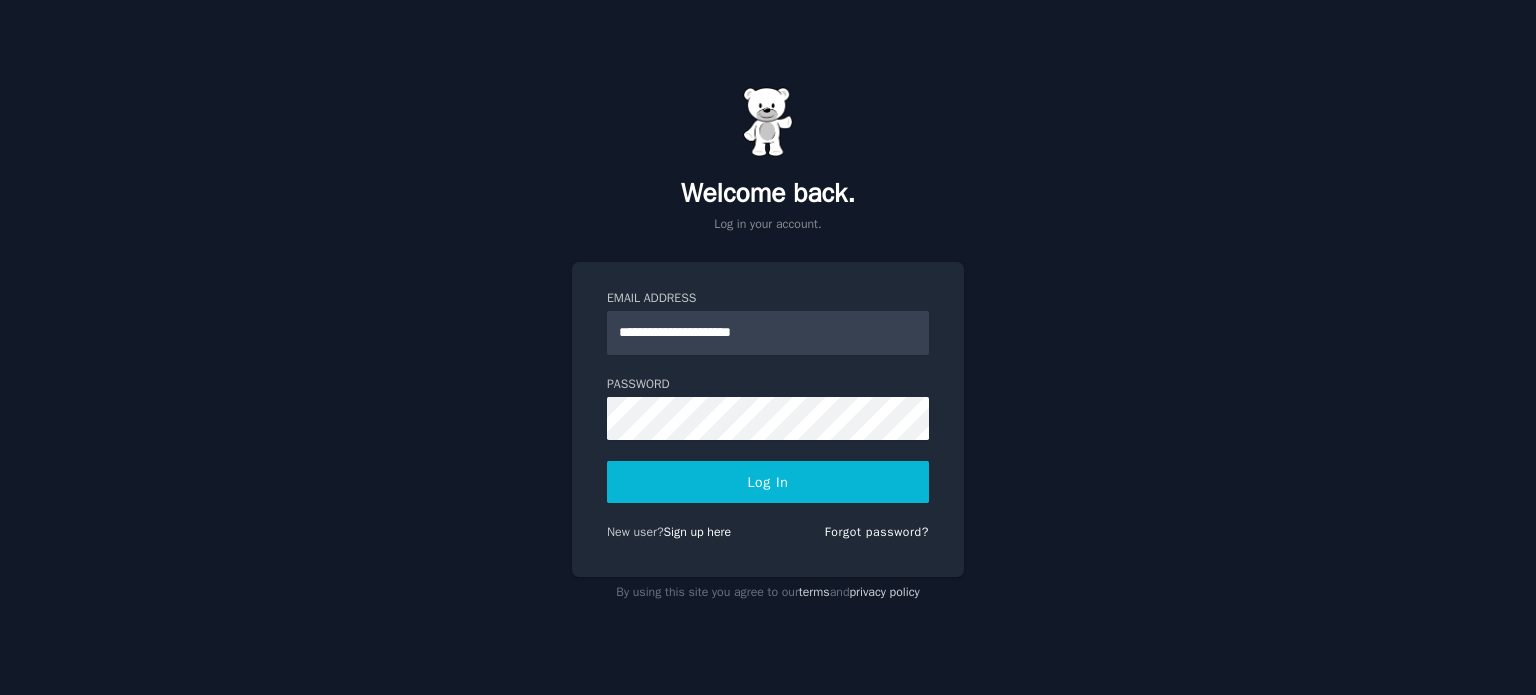 click on "Log In" at bounding box center (768, 482) 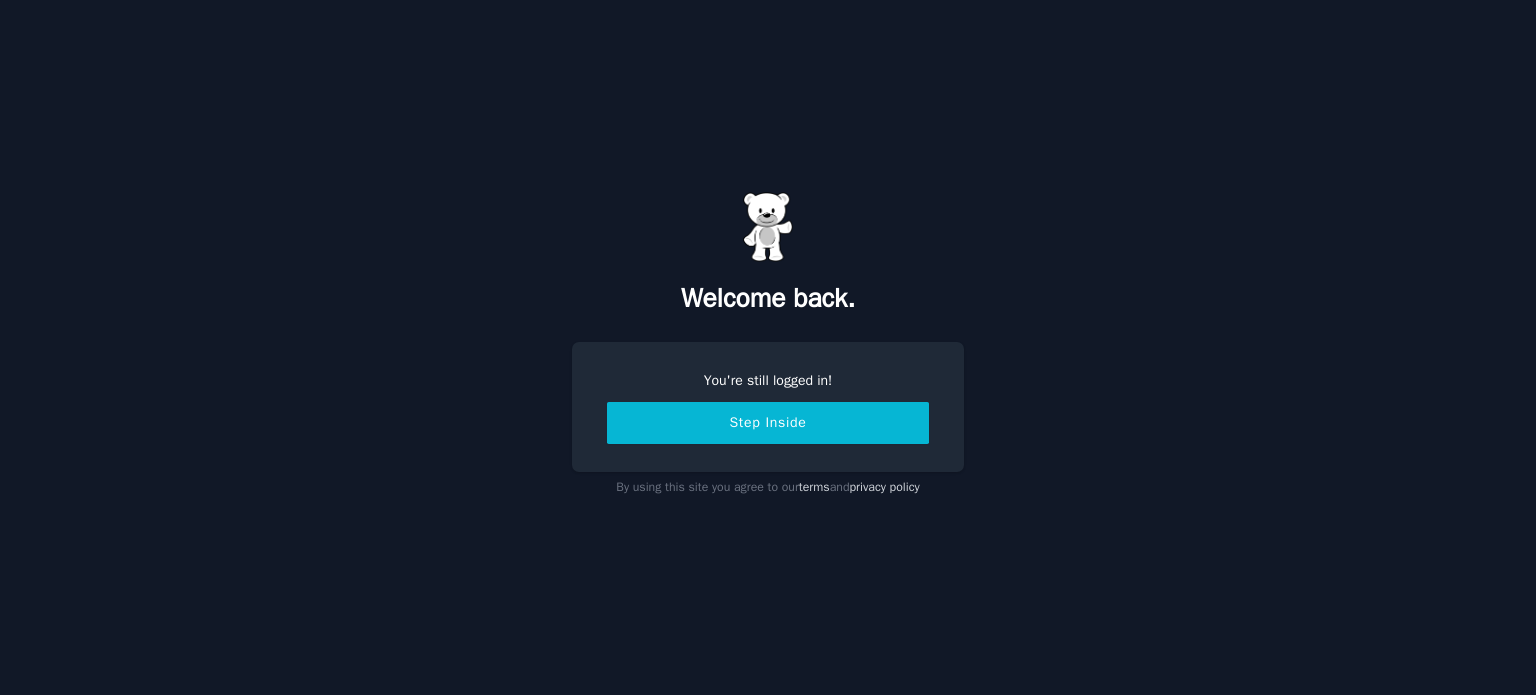 scroll, scrollTop: 0, scrollLeft: 0, axis: both 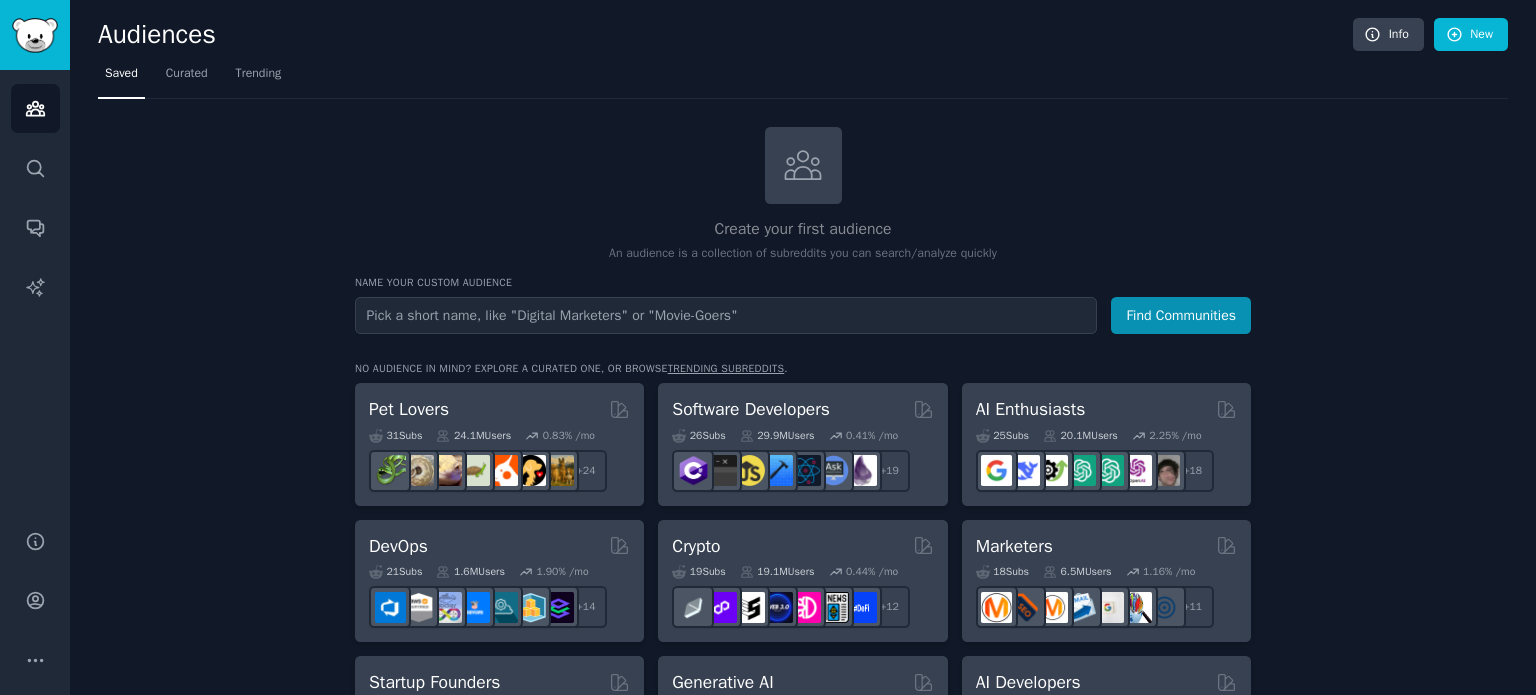 click at bounding box center [726, 315] 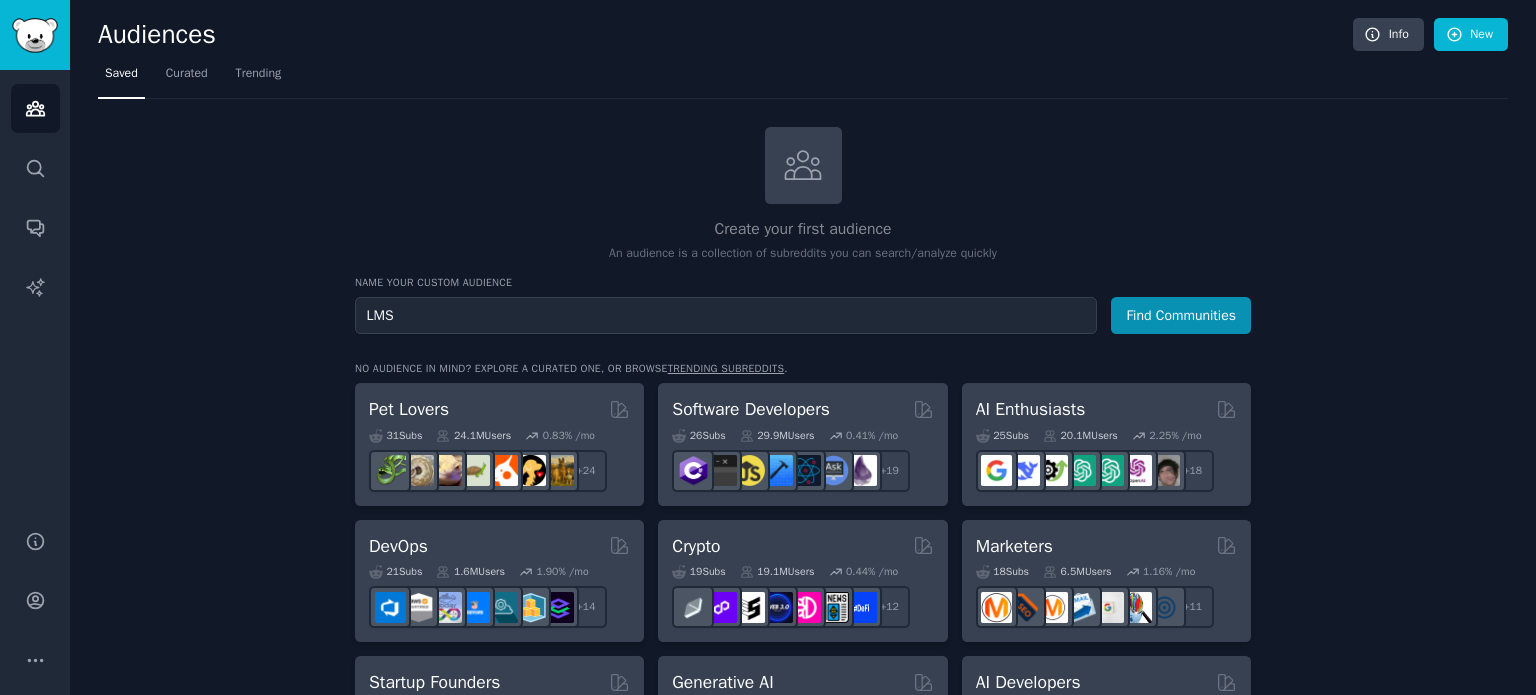 type on "LMS" 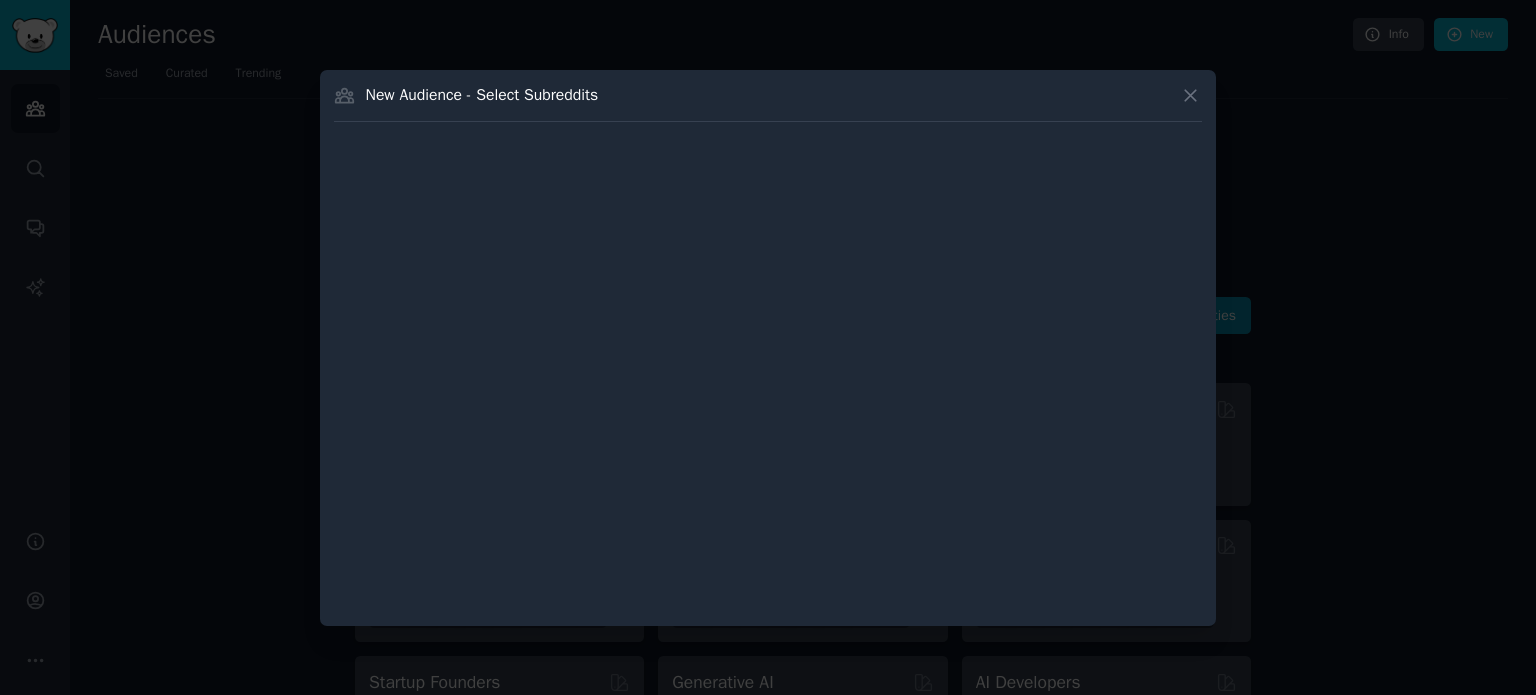 type 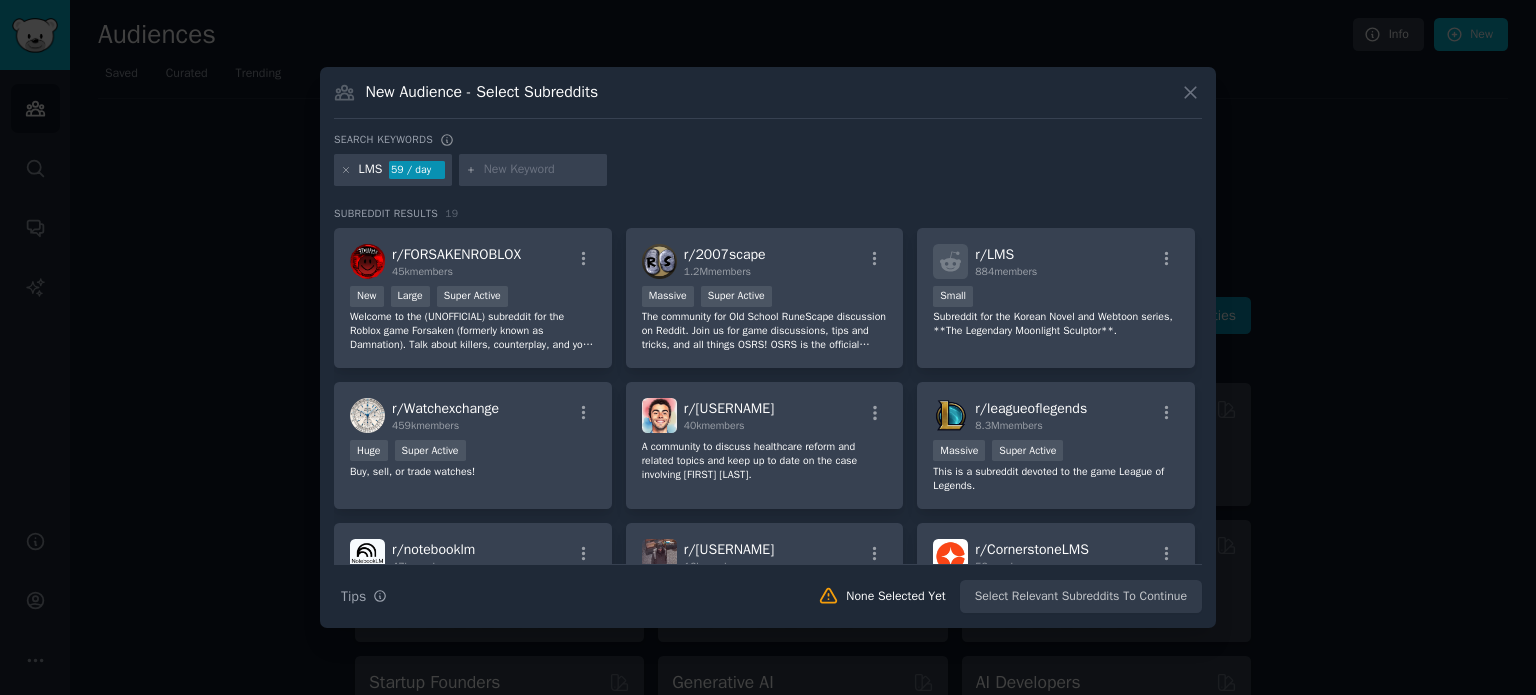 click 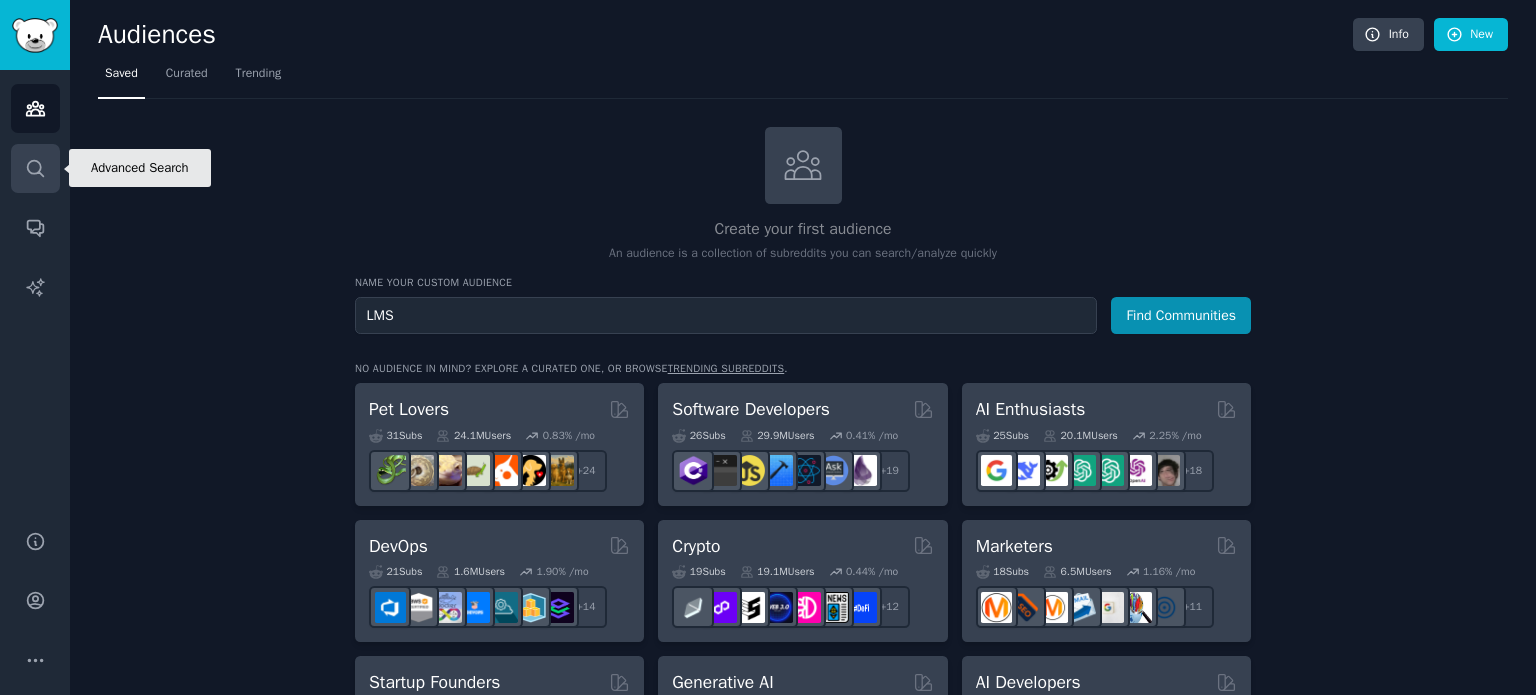 click on "Search" at bounding box center (35, 168) 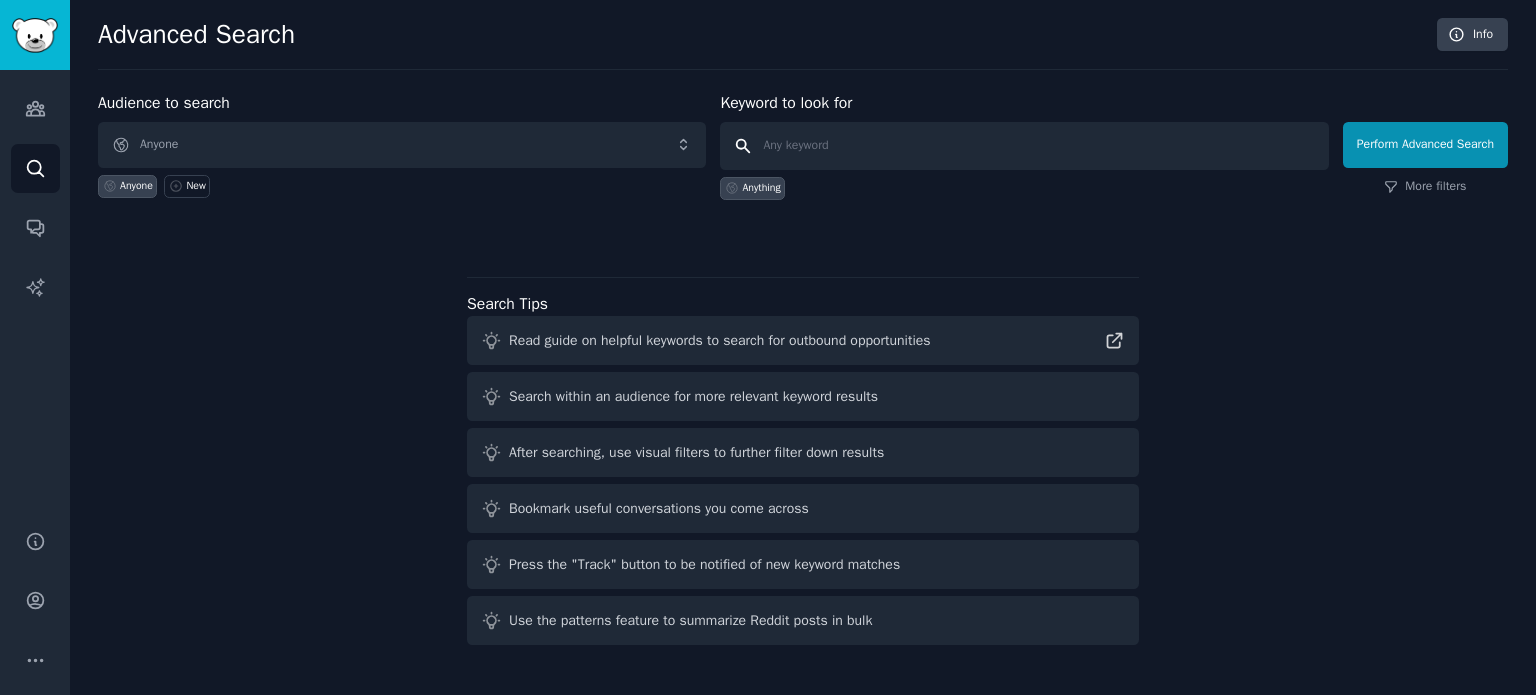 click at bounding box center [1024, 146] 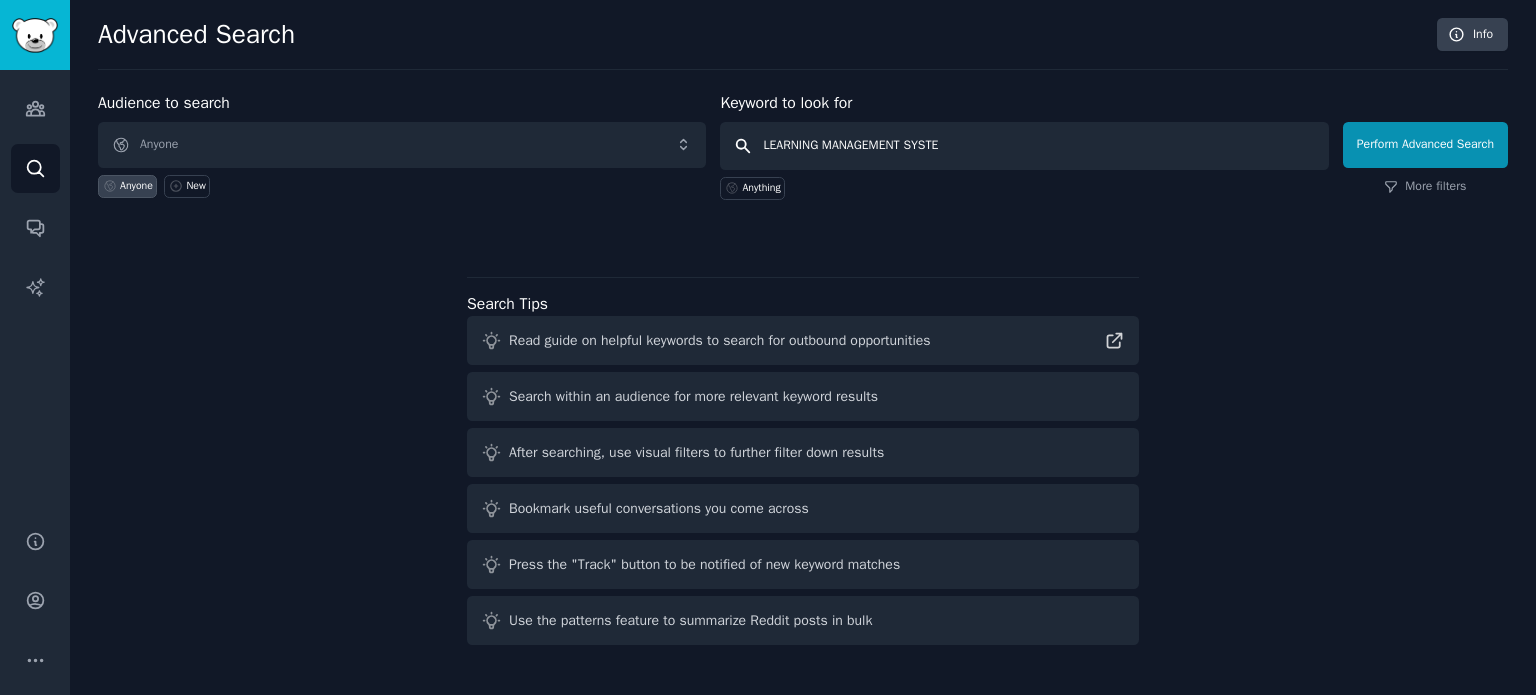 type on "LEARNING MANAGEMENT SYSTEM" 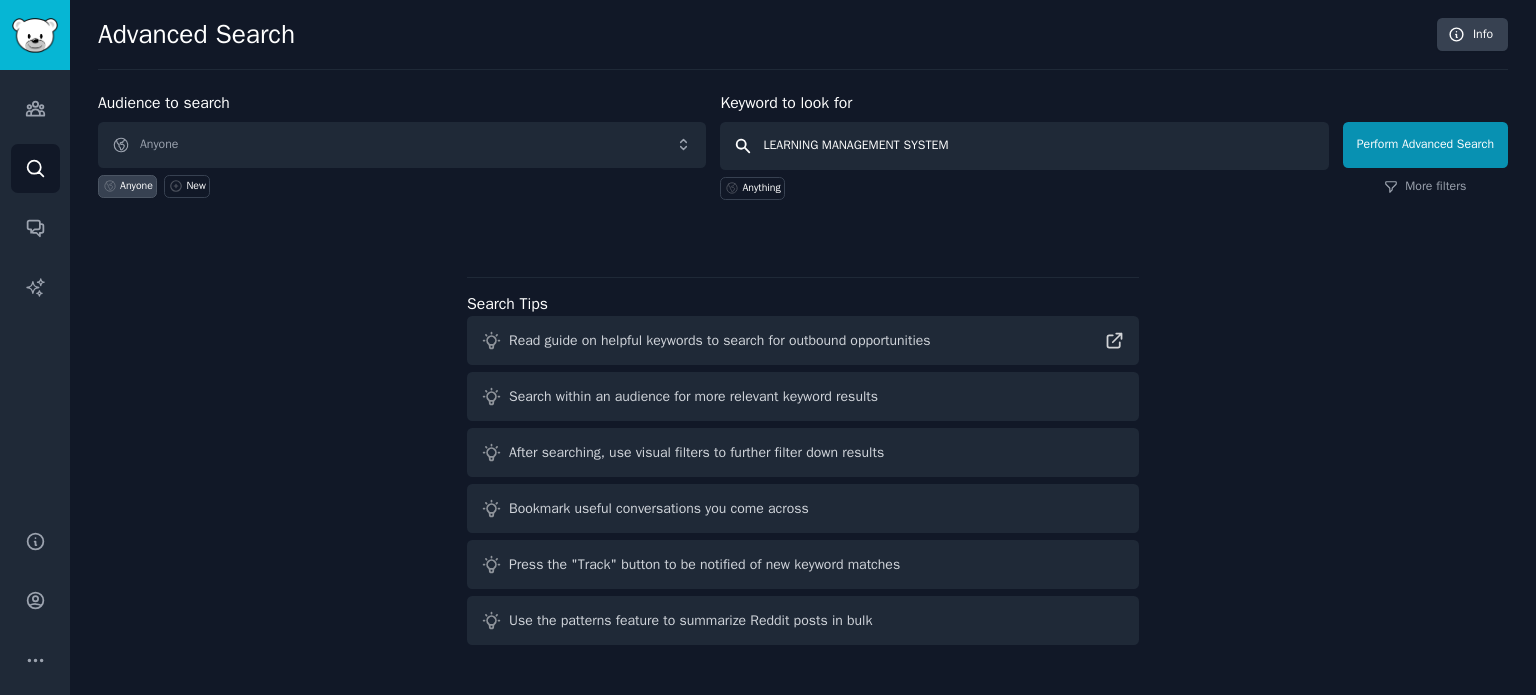 click on "Perform Advanced Search" at bounding box center (1425, 145) 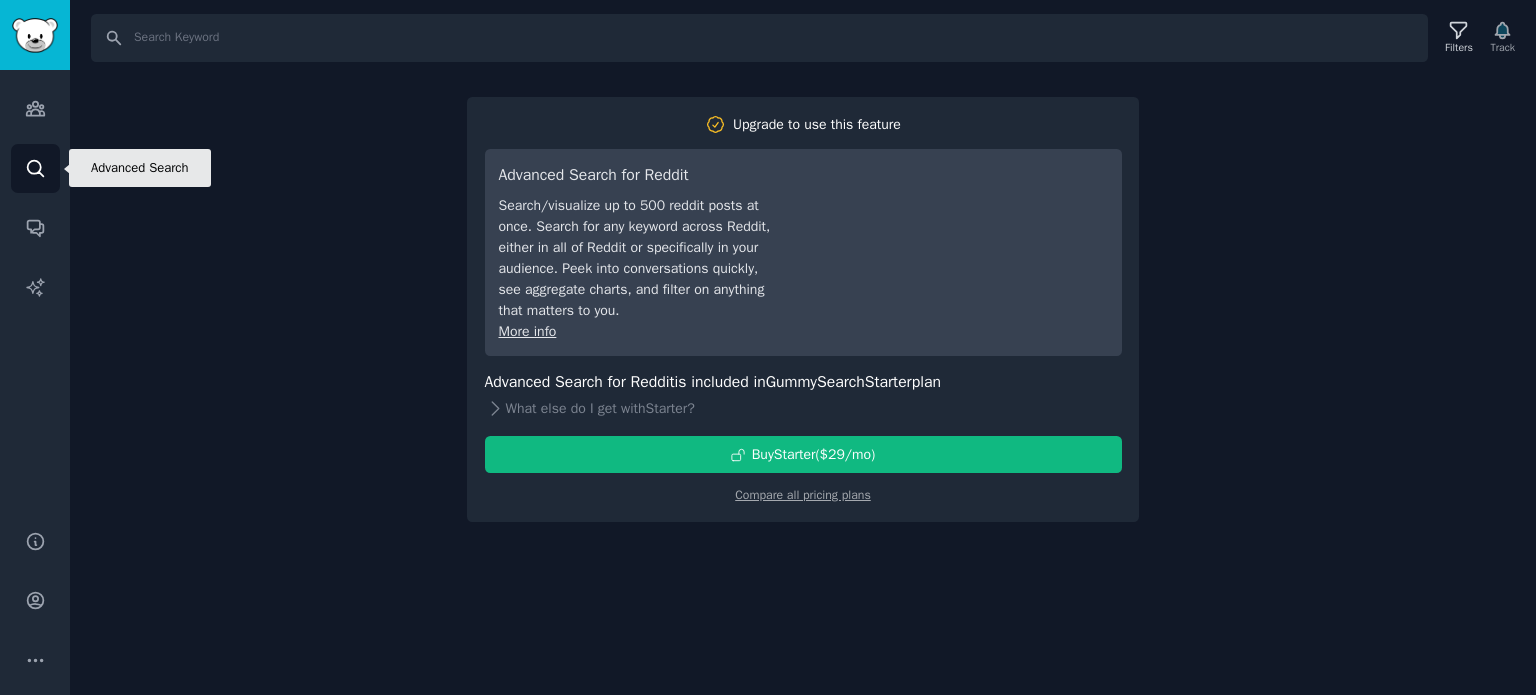 click on "Search" at bounding box center (35, 168) 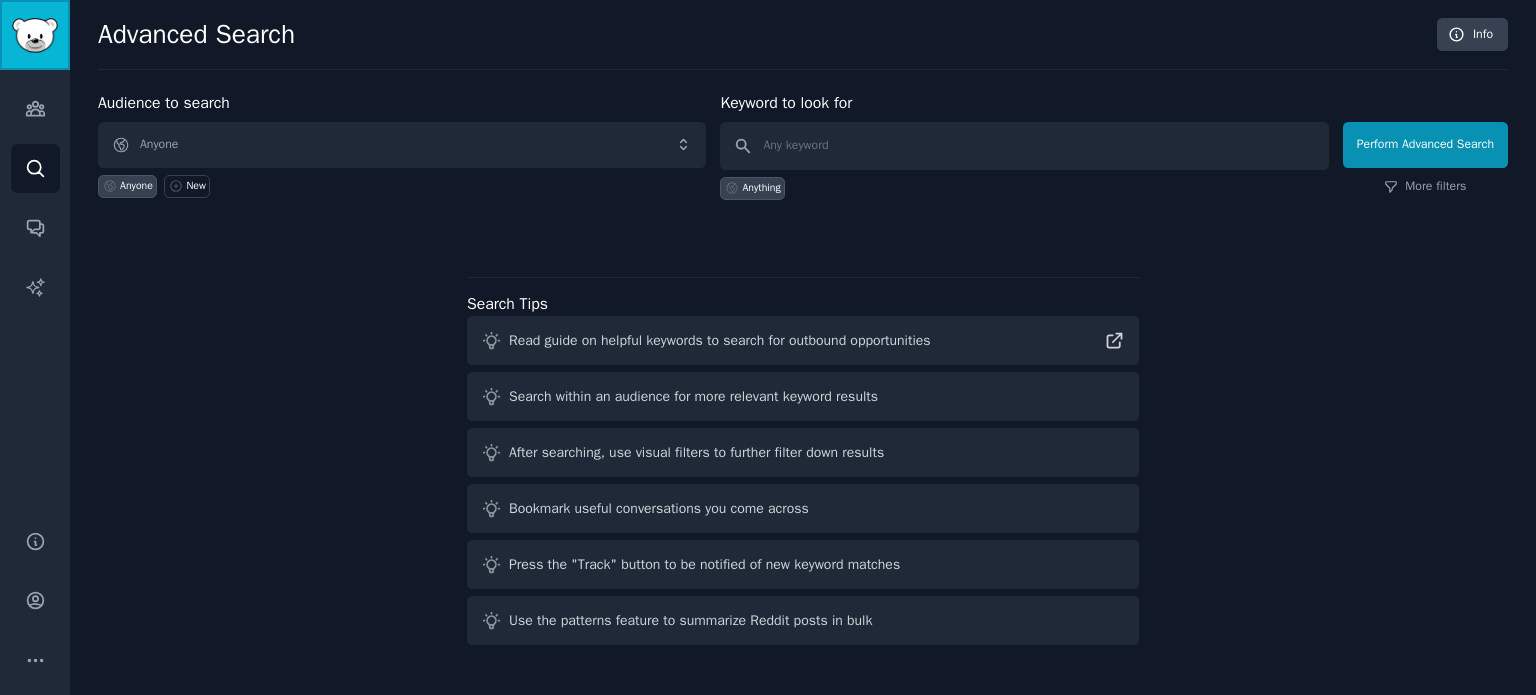click at bounding box center (35, 35) 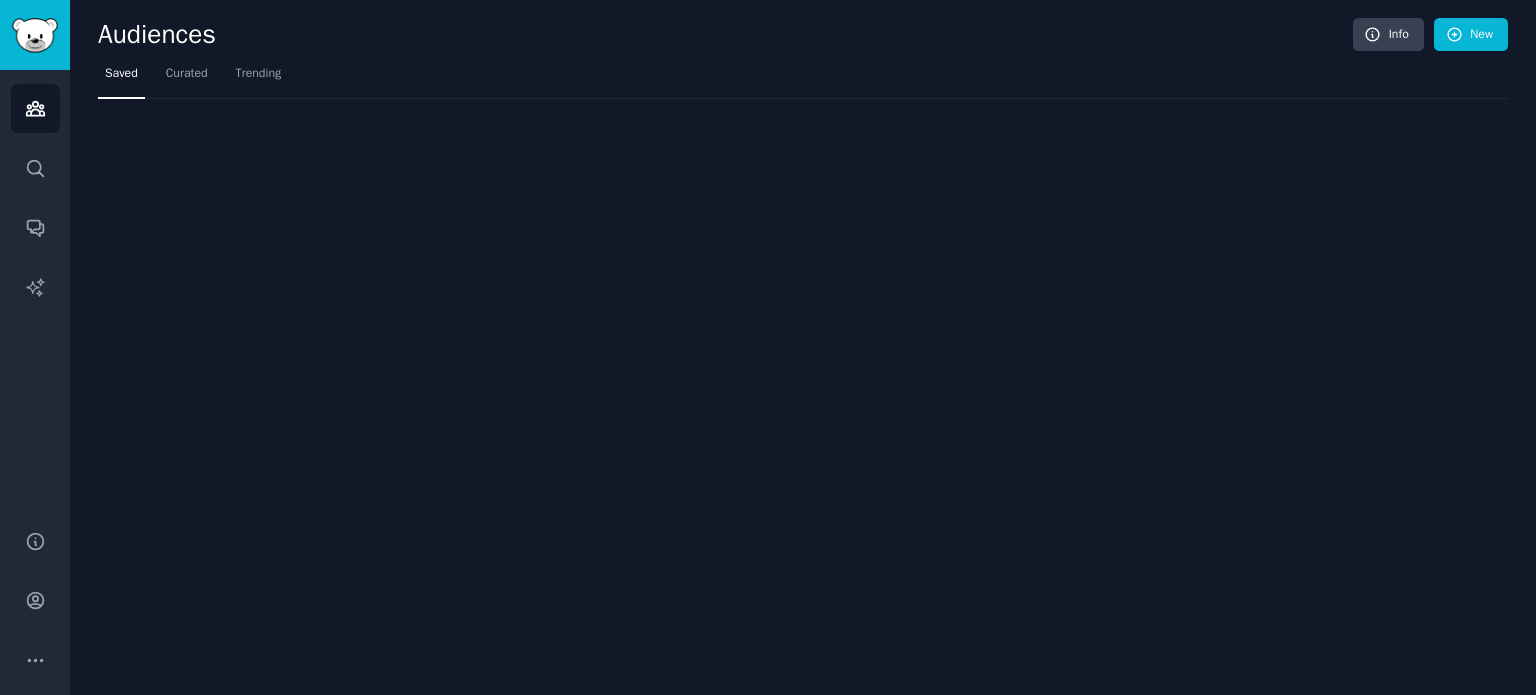 click at bounding box center [35, 35] 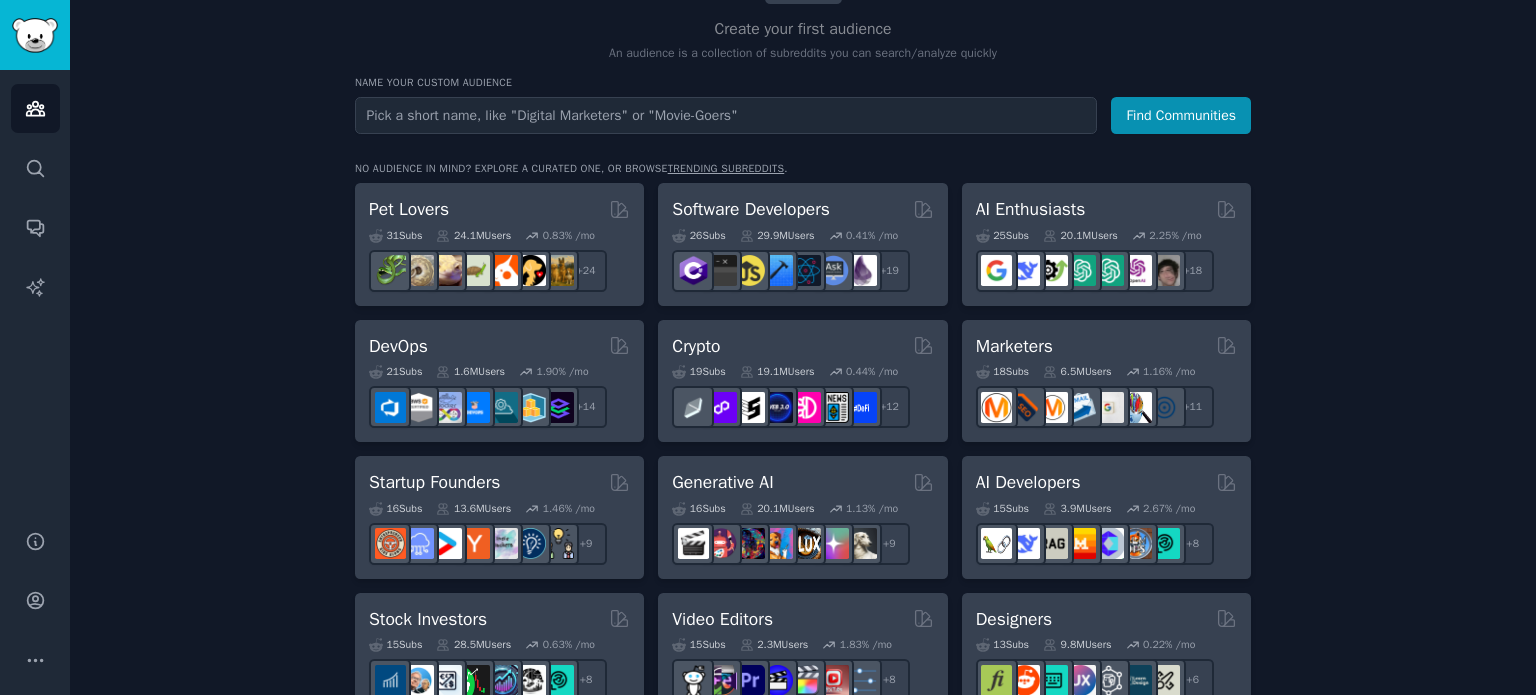 scroll, scrollTop: 200, scrollLeft: 0, axis: vertical 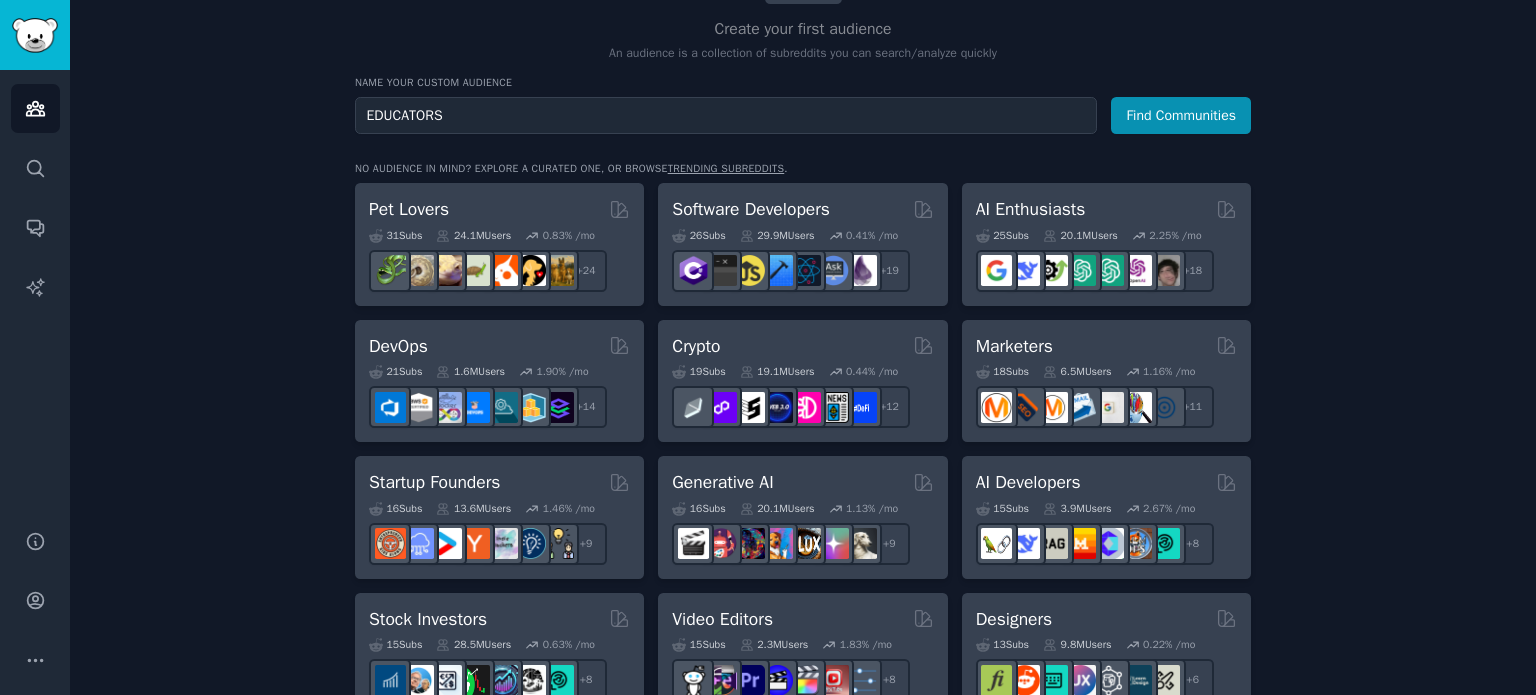 type on "EDUCATORS" 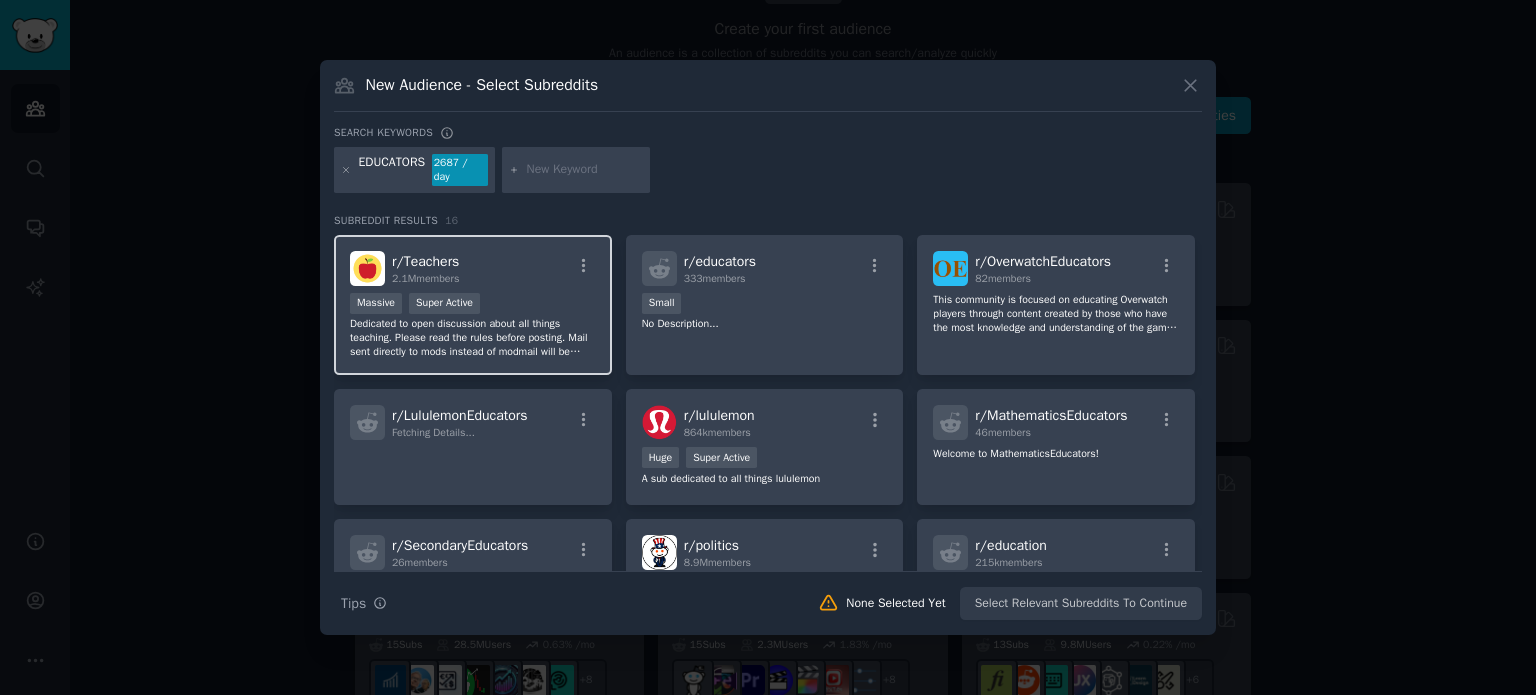 click on "Massive Super Active" at bounding box center [473, 305] 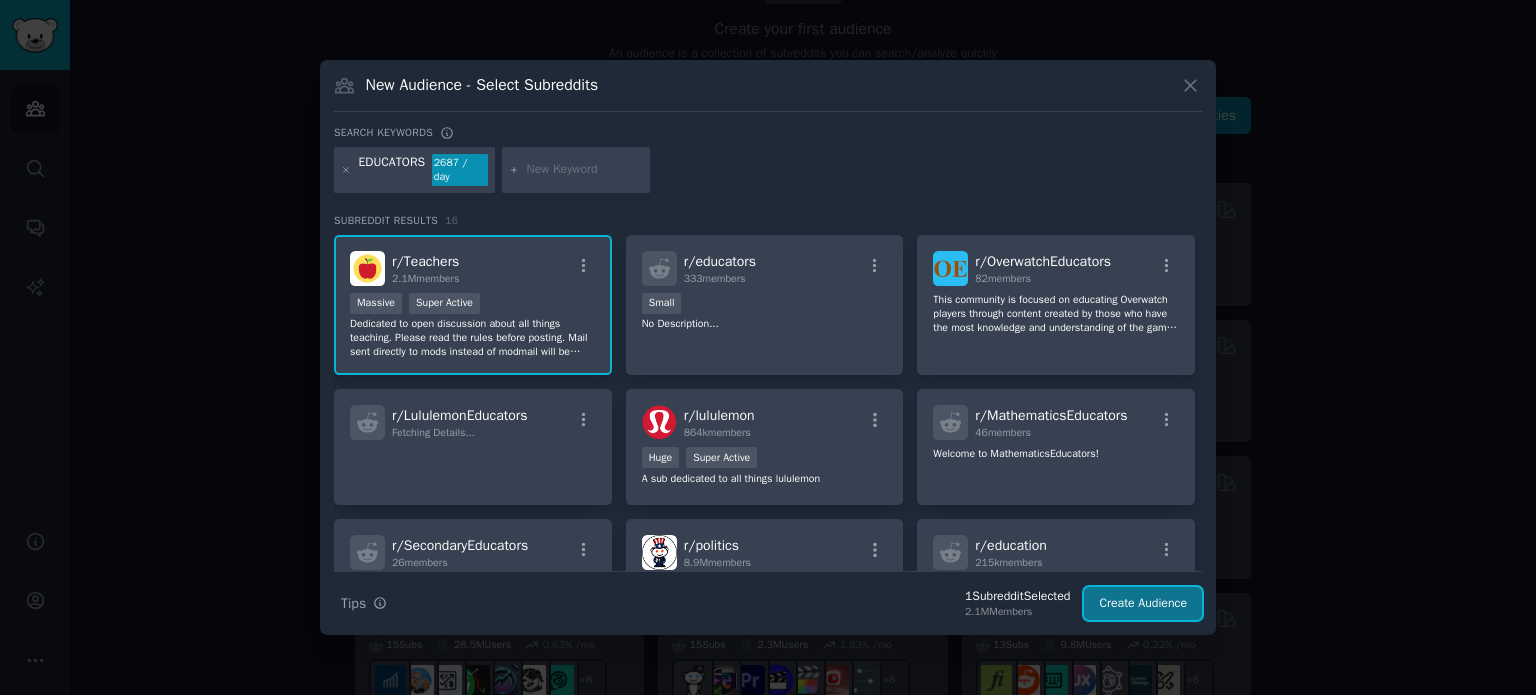 click on "Create Audience" at bounding box center (1143, 604) 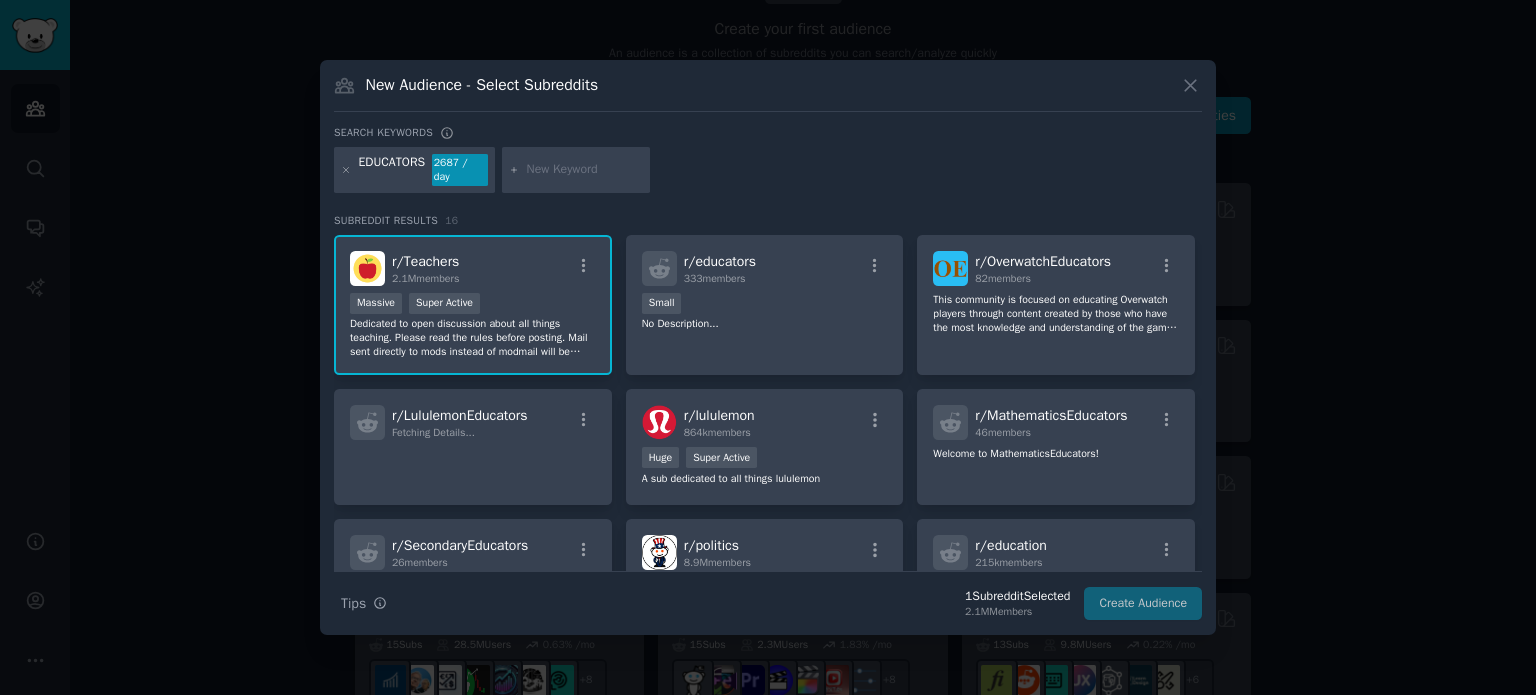 scroll, scrollTop: 0, scrollLeft: 0, axis: both 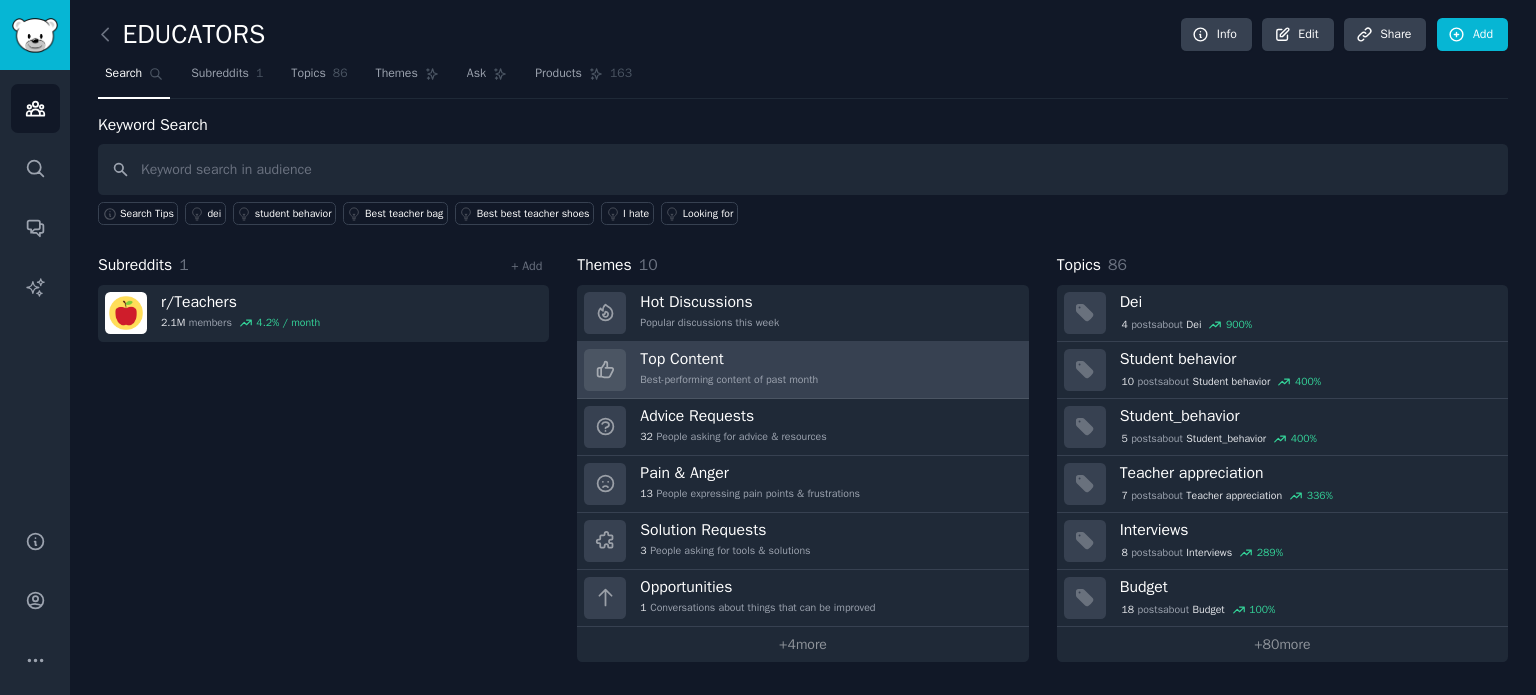 click on "Top Content" at bounding box center (729, 359) 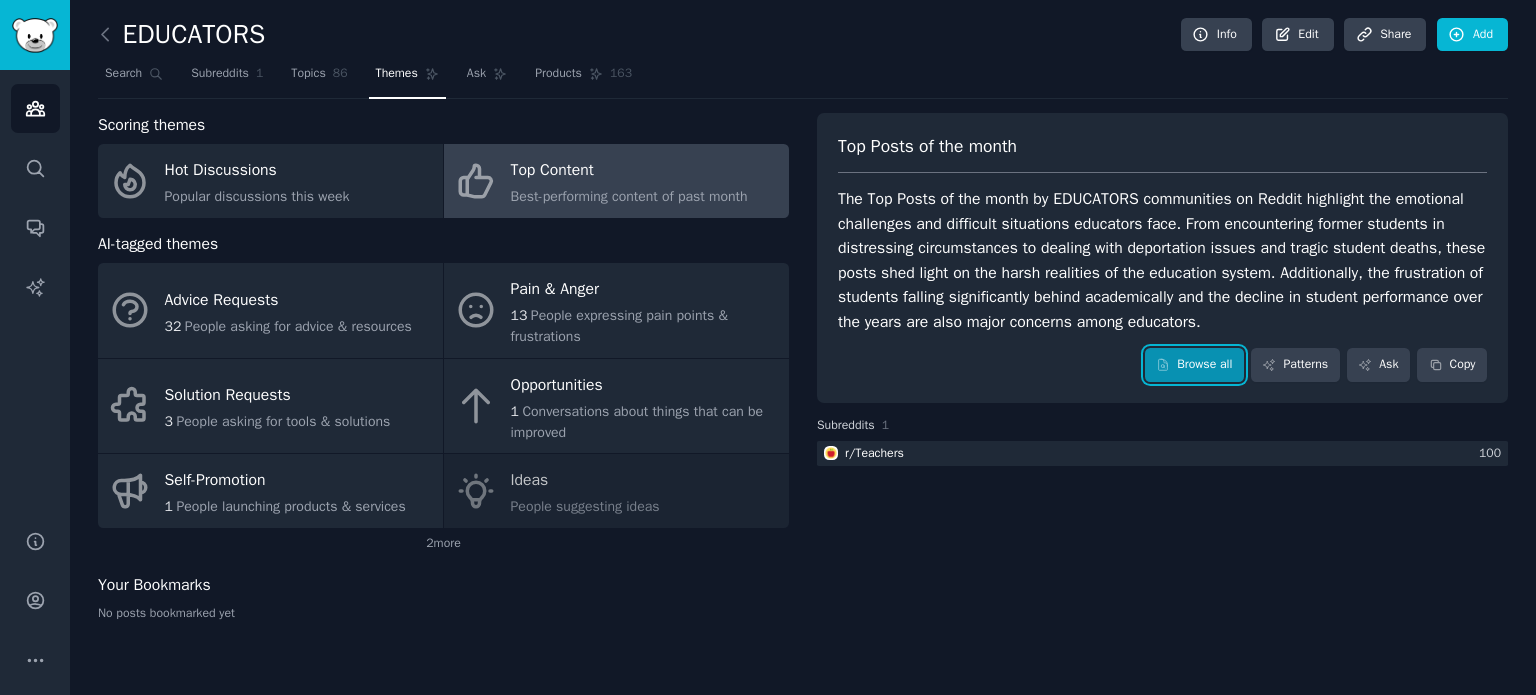 click on "Browse all" at bounding box center (1194, 365) 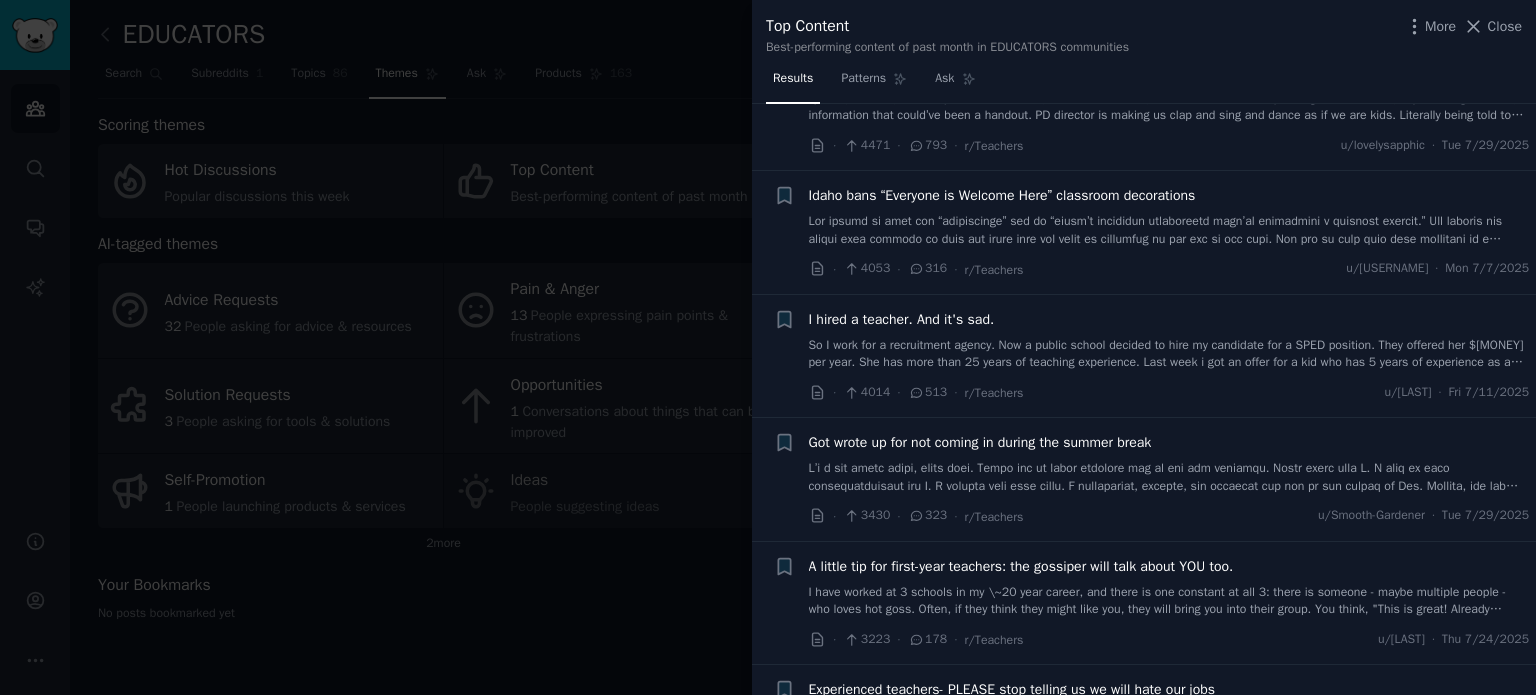 scroll, scrollTop: 460, scrollLeft: 0, axis: vertical 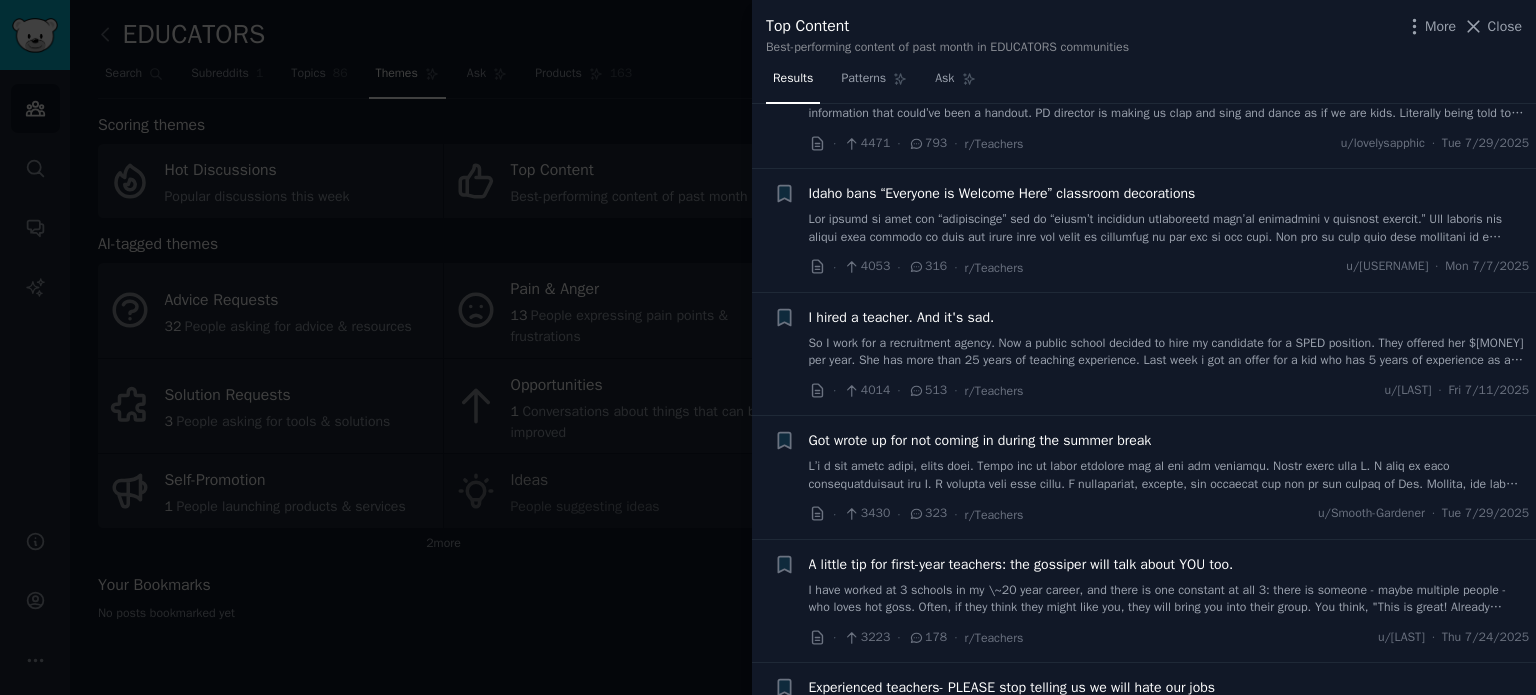 click at bounding box center (768, 347) 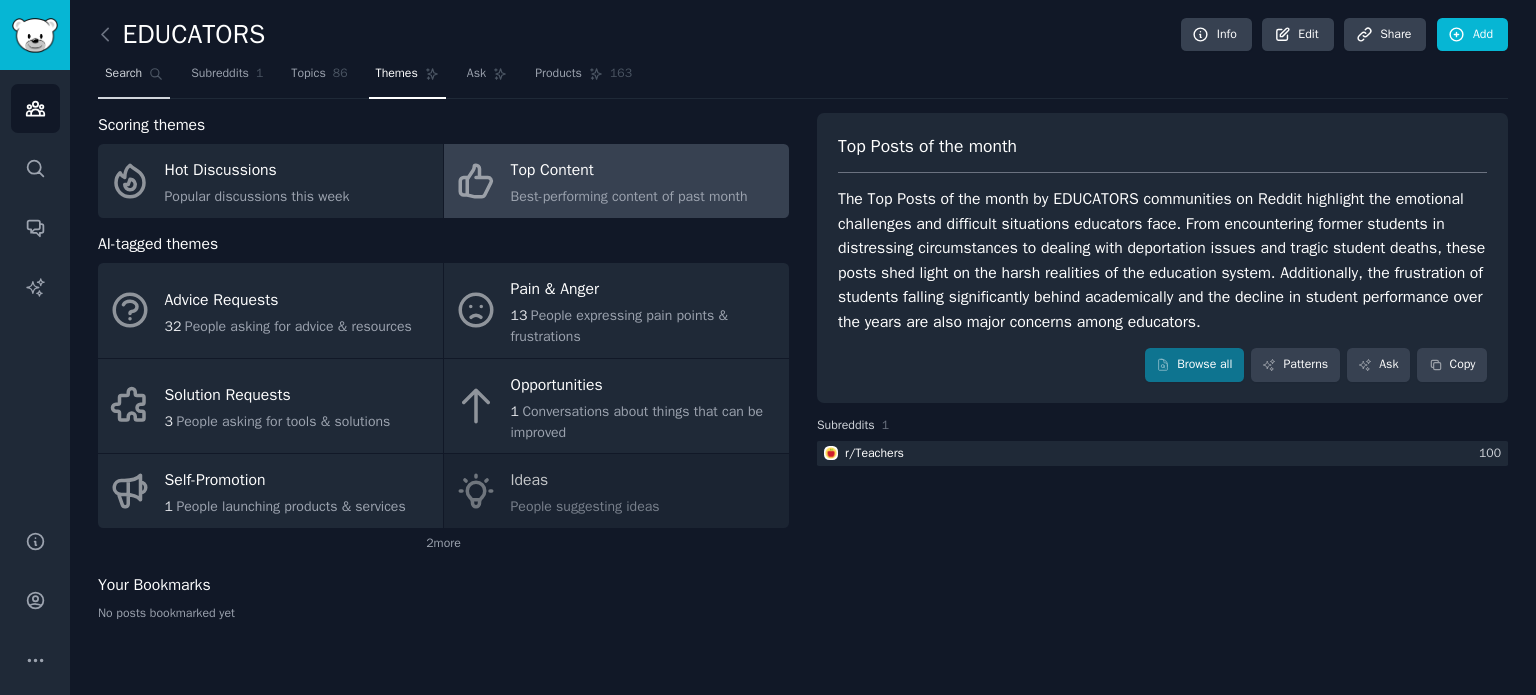 click on "Search" at bounding box center [123, 74] 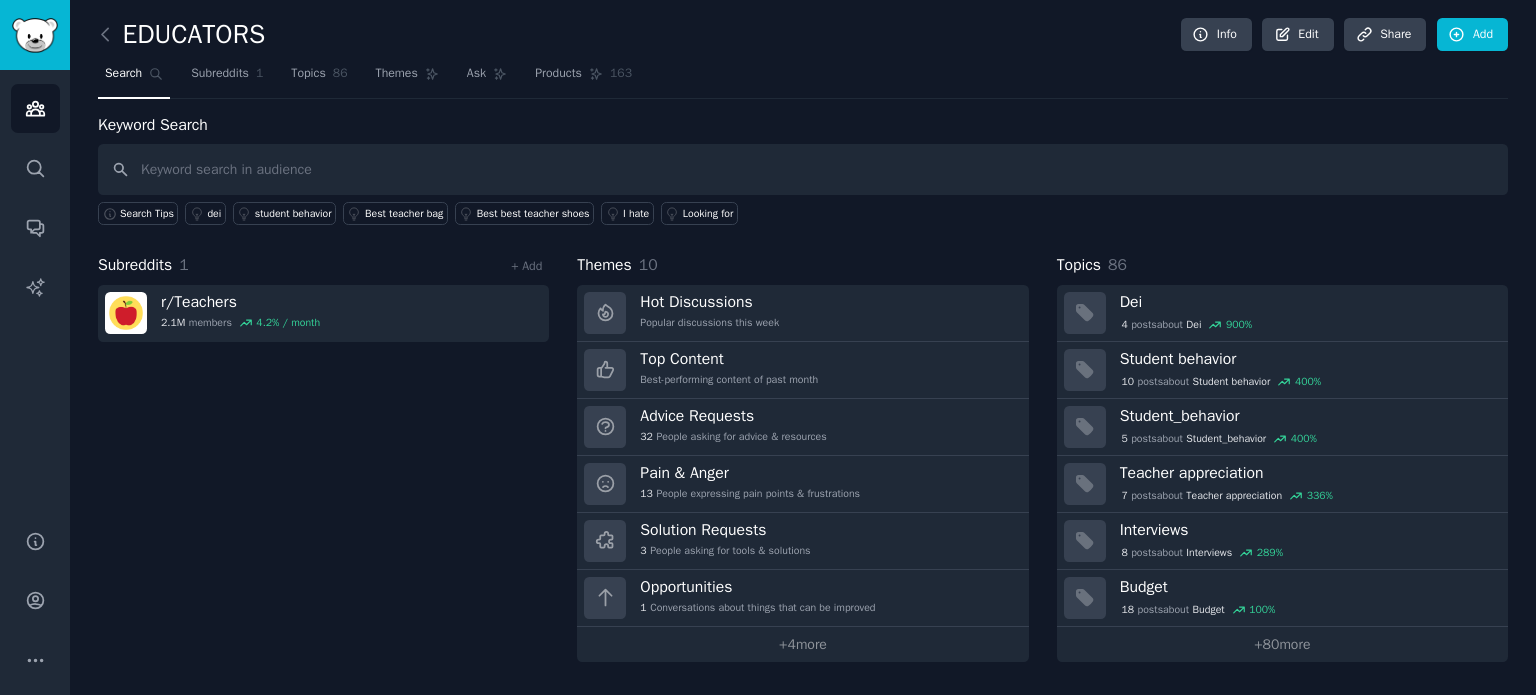 click at bounding box center [803, 169] 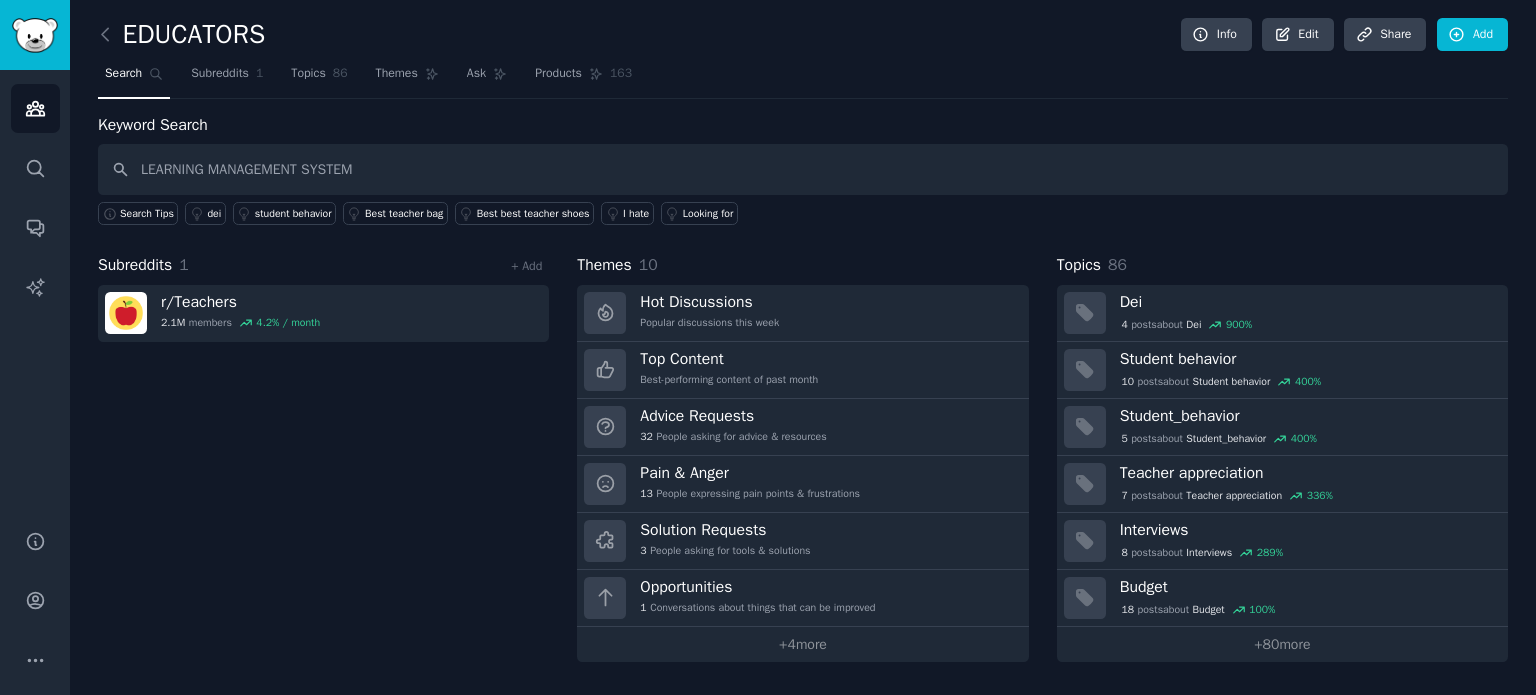 type on "LEARNING MANAGEMENT SYSTEM" 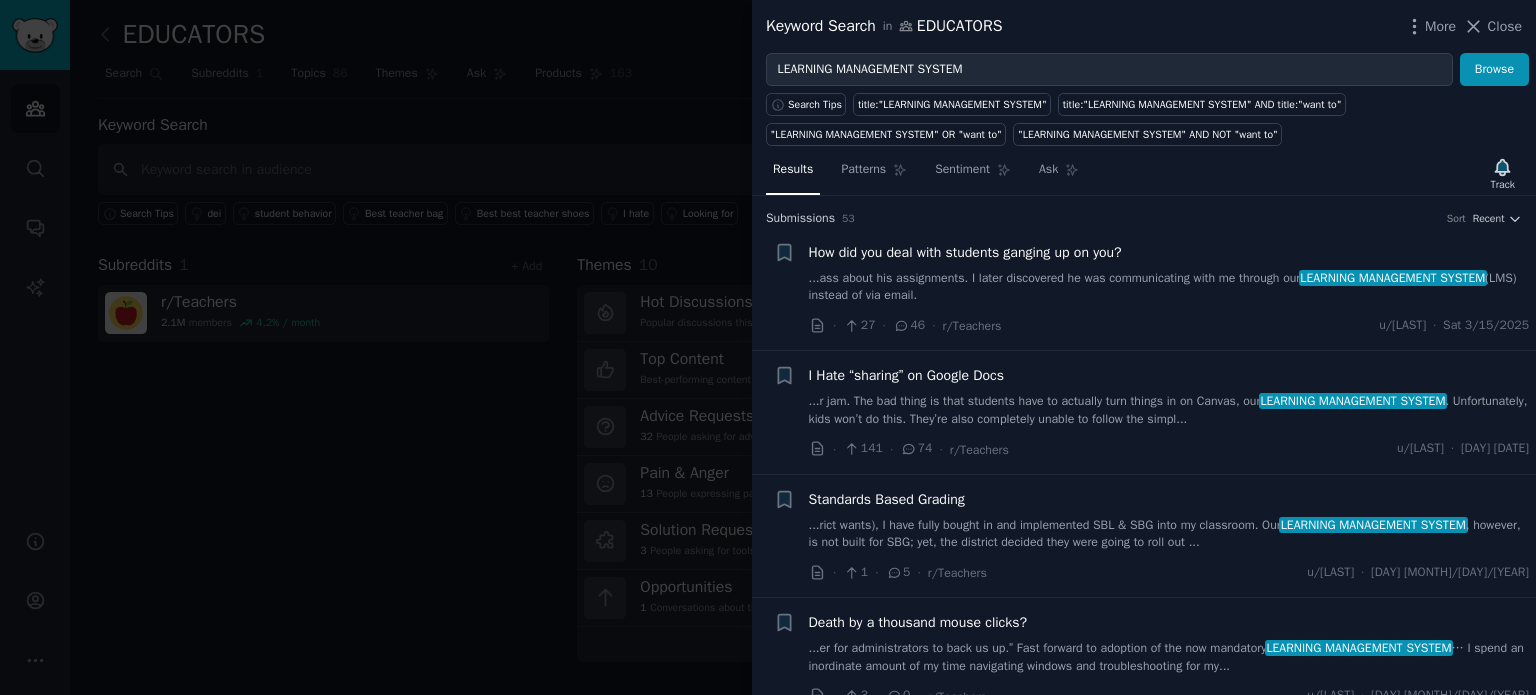 drag, startPoint x: 1076, startPoint y: 260, endPoint x: 1070, endPoint y: 242, distance: 18.973665 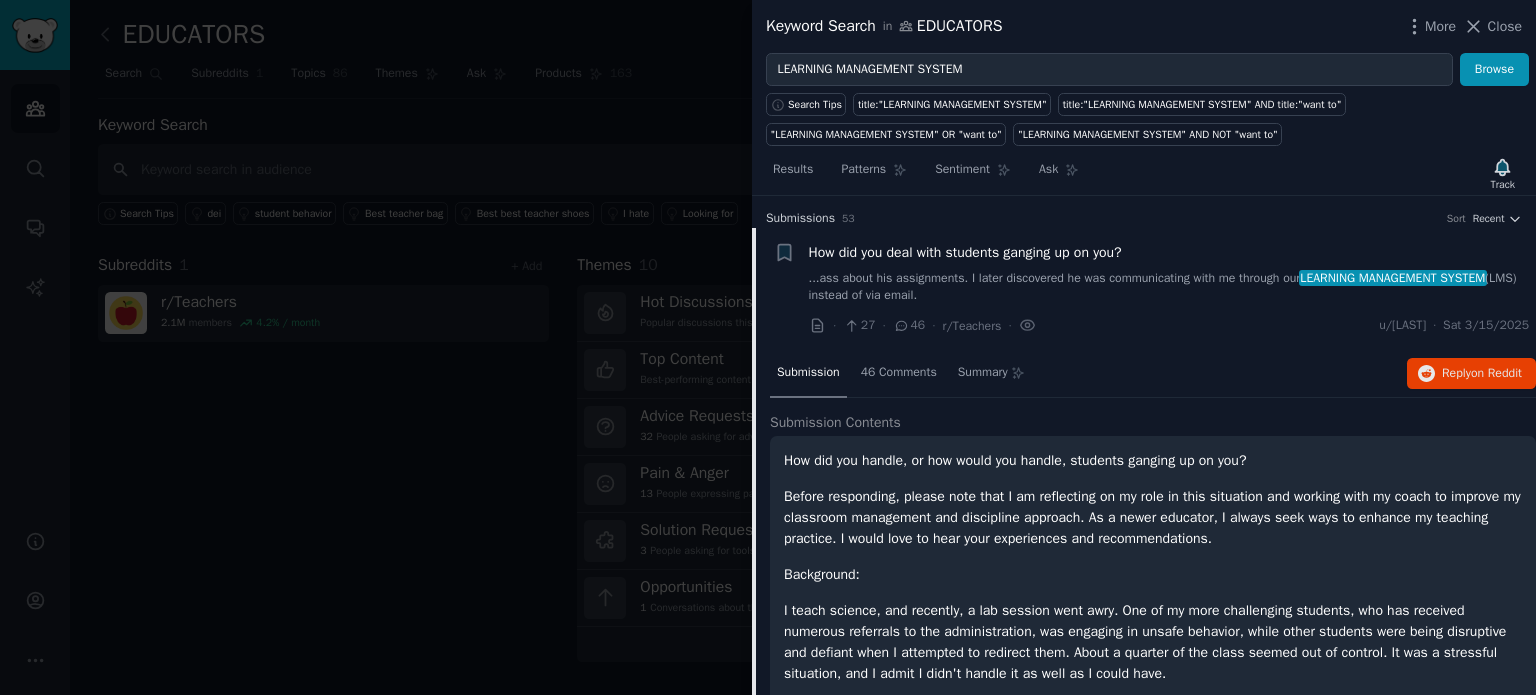 scroll, scrollTop: 31, scrollLeft: 0, axis: vertical 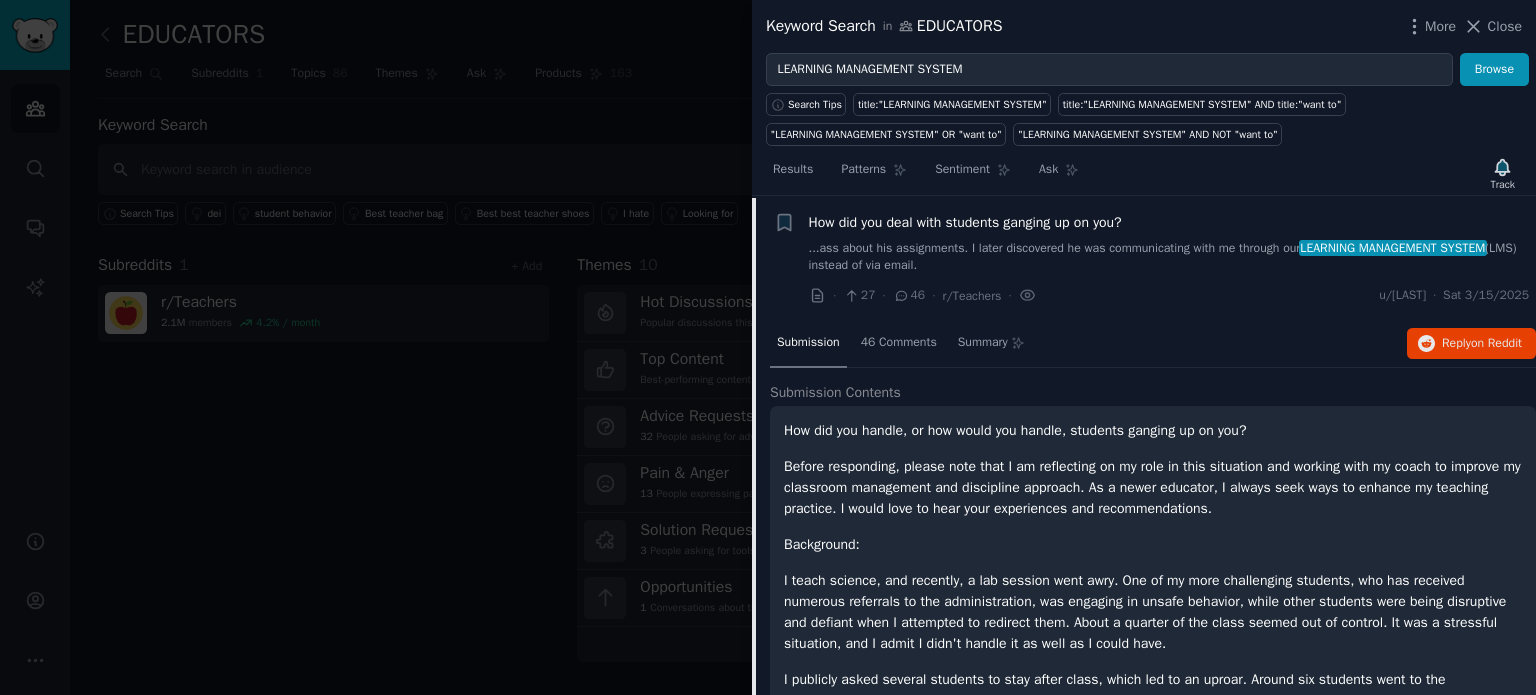 click on "How did you deal with students ganging up on you? ...ass about his assignments. I later discovered he was communicating with me through our  LEARNING MANAGEMENT SYSTEM  (LMS) instead of via email." at bounding box center (1169, 243) 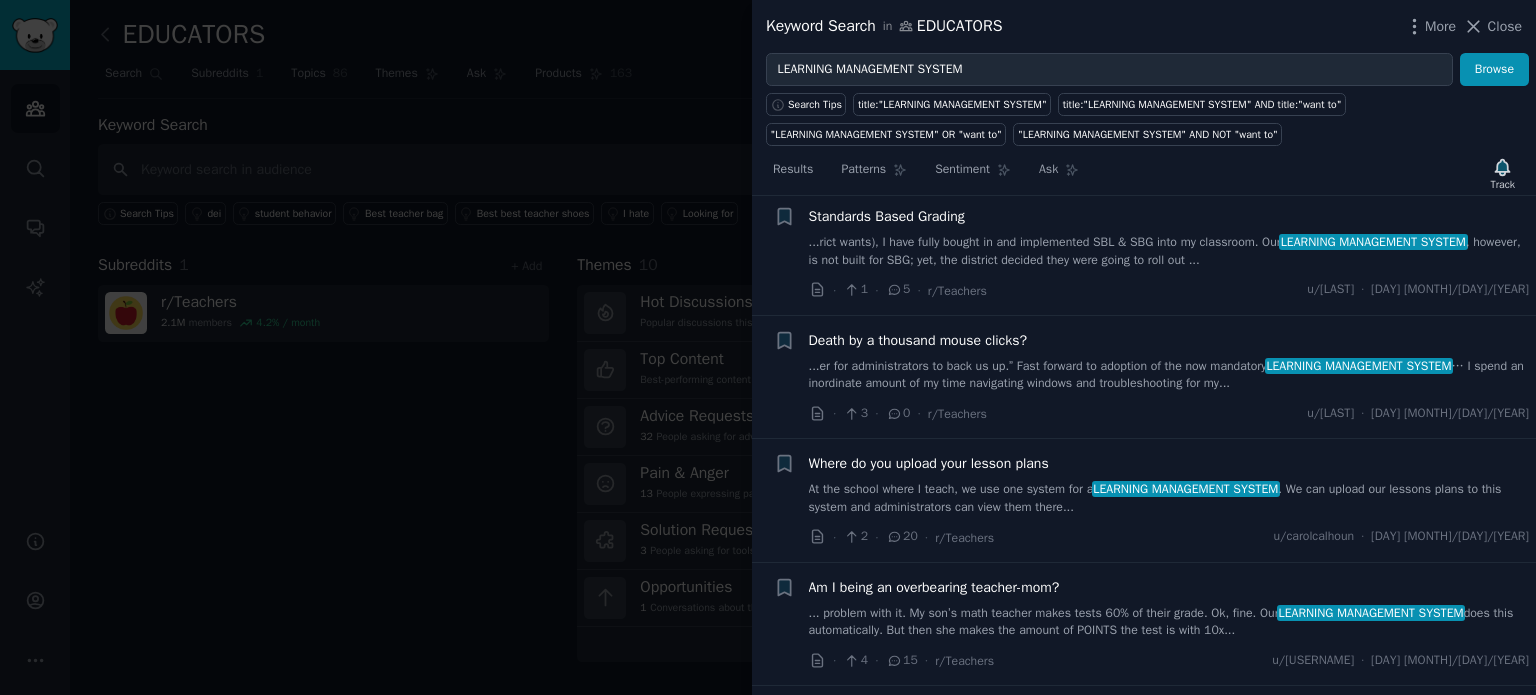 scroll, scrollTop: 843, scrollLeft: 0, axis: vertical 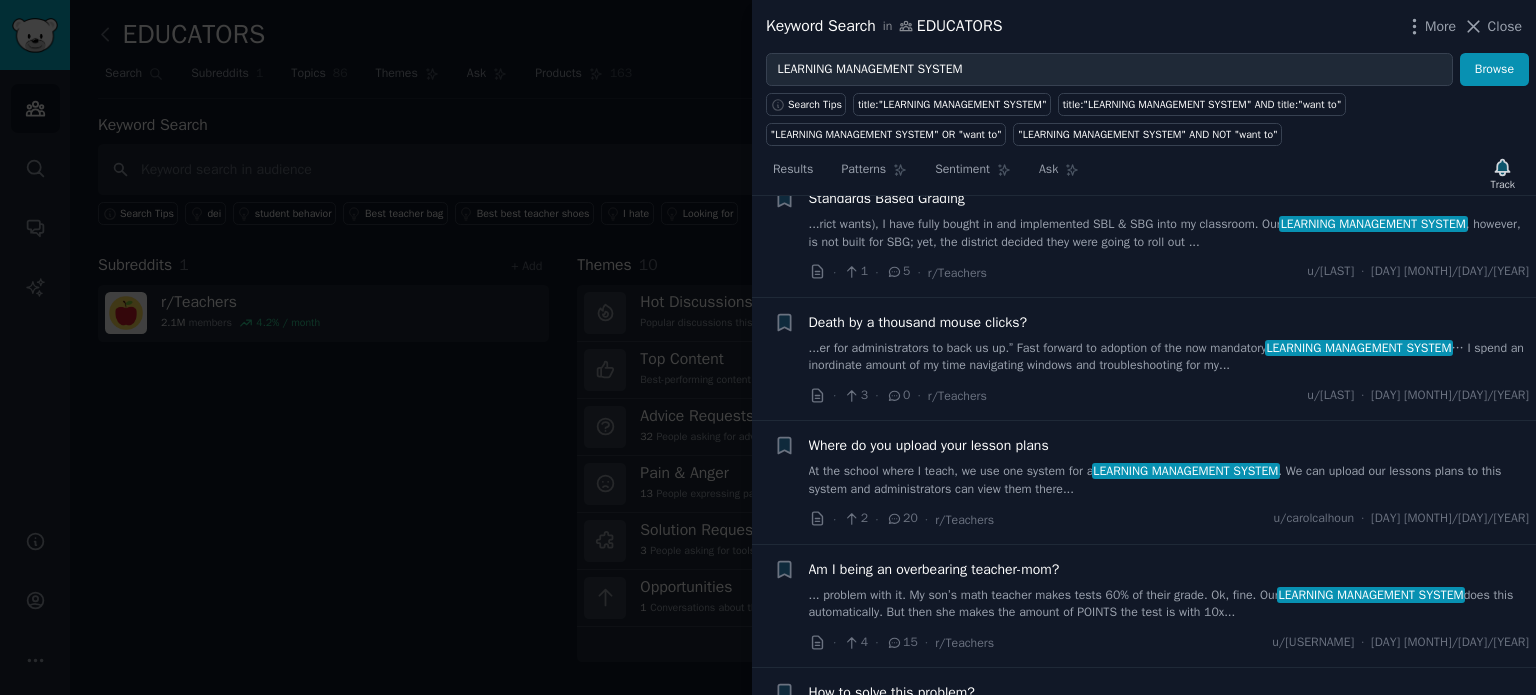 click at bounding box center (768, 347) 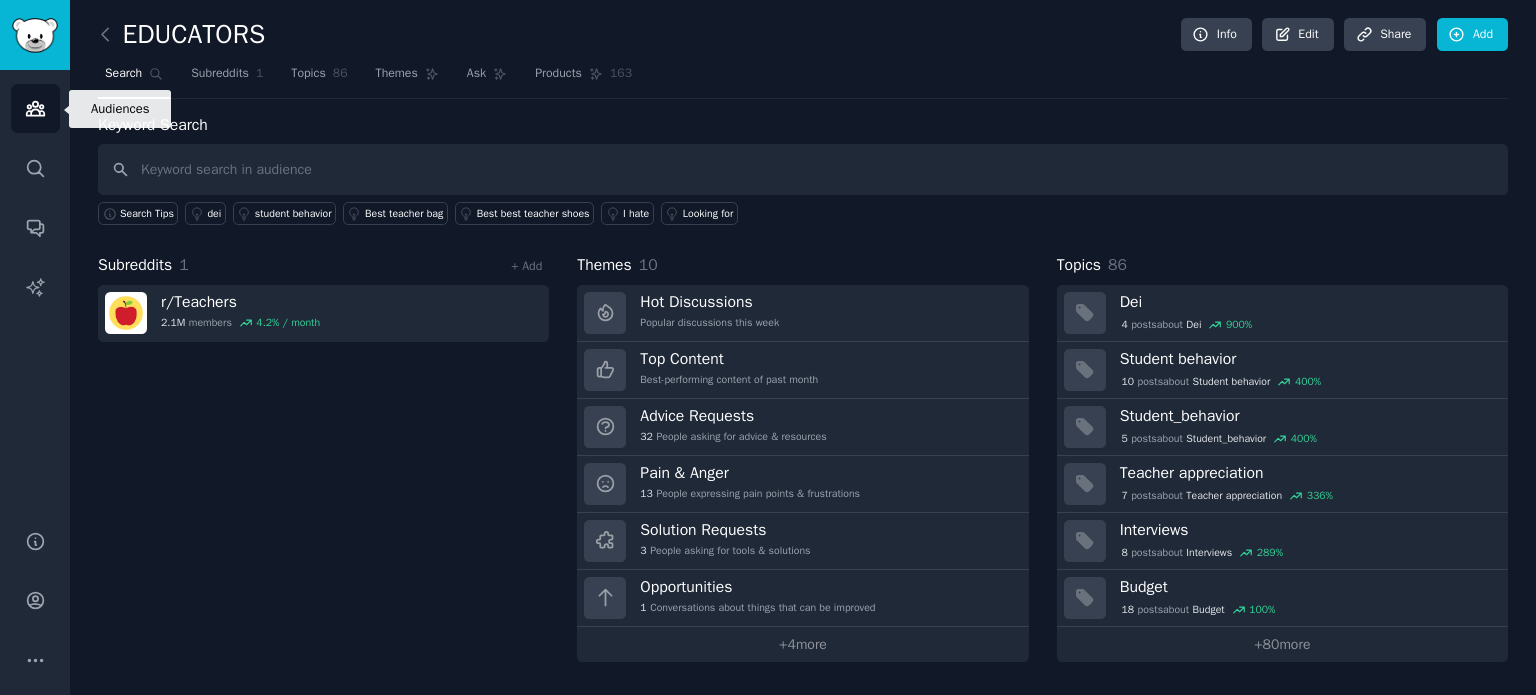 click on "Audiences" at bounding box center [35, 108] 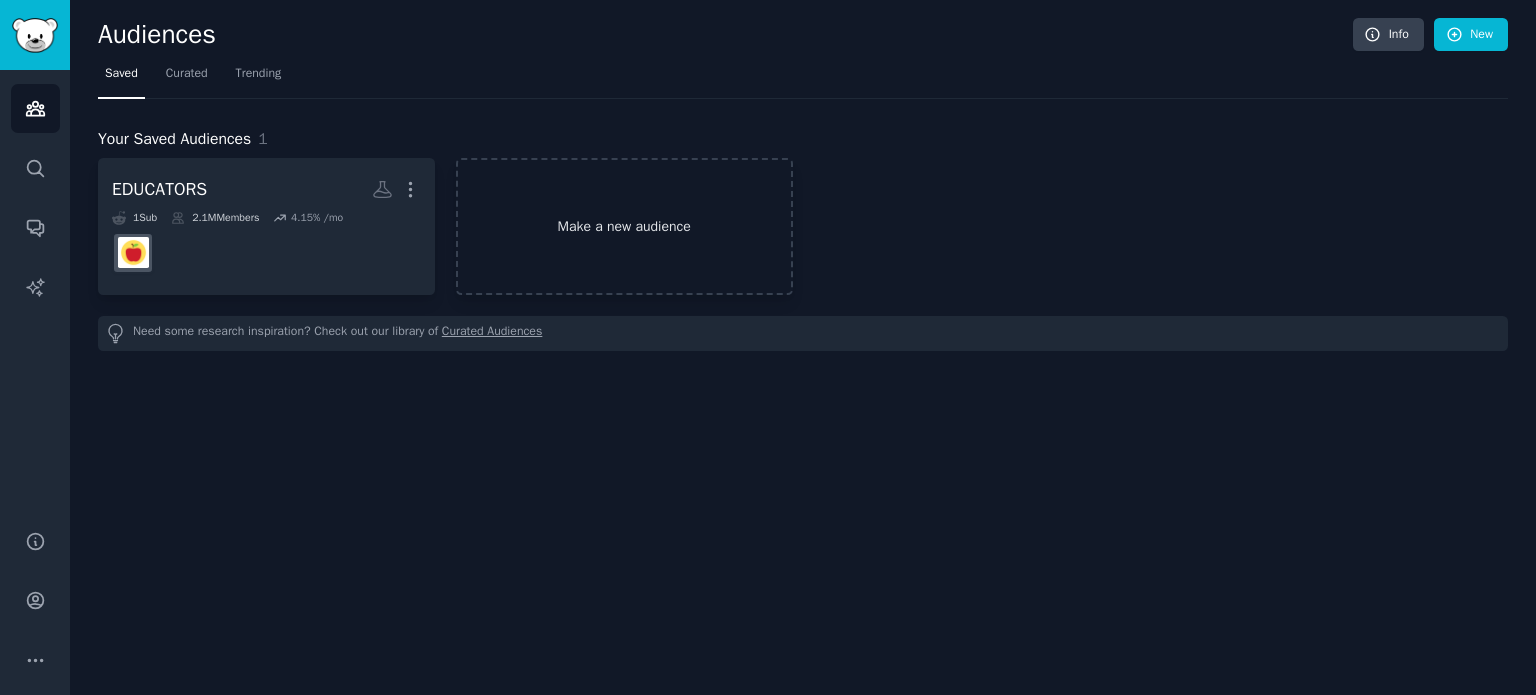 click on "Make a new audience" at bounding box center [624, 226] 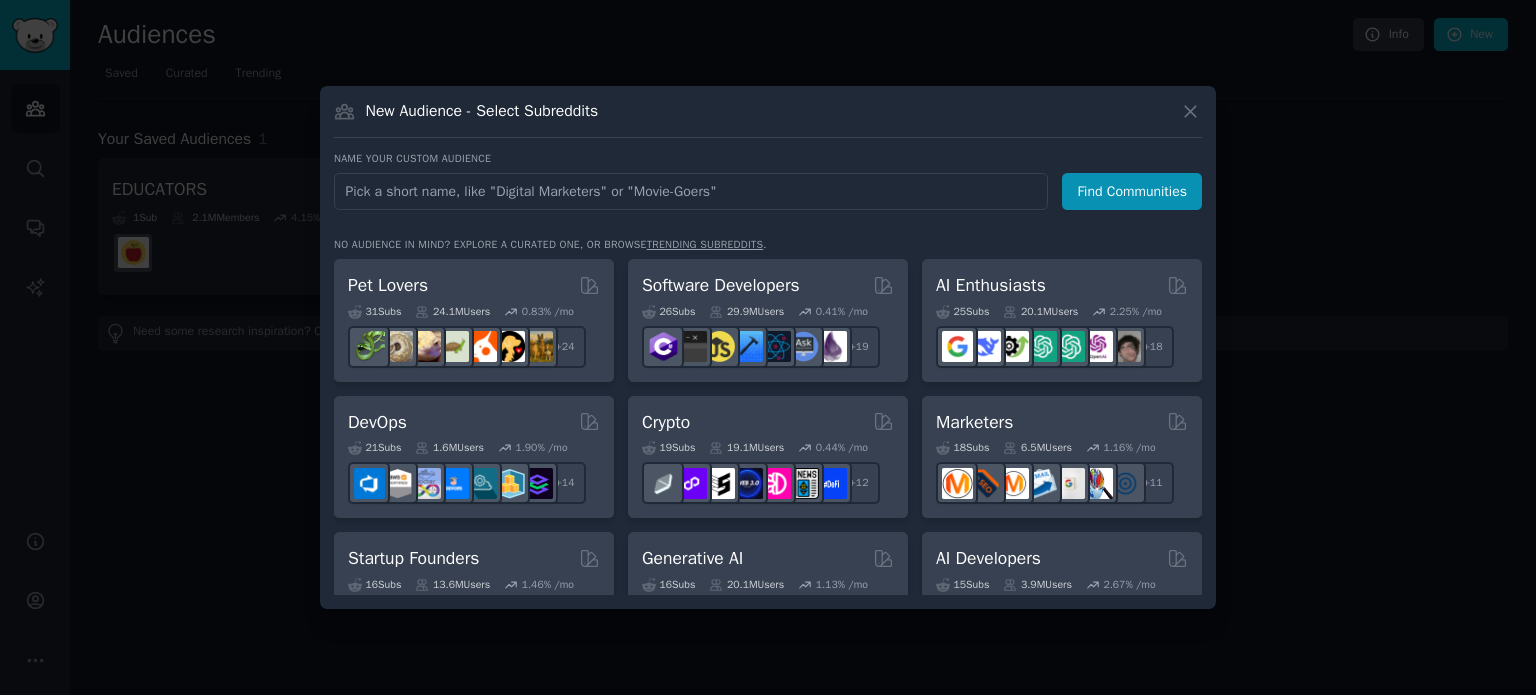 click at bounding box center [691, 191] 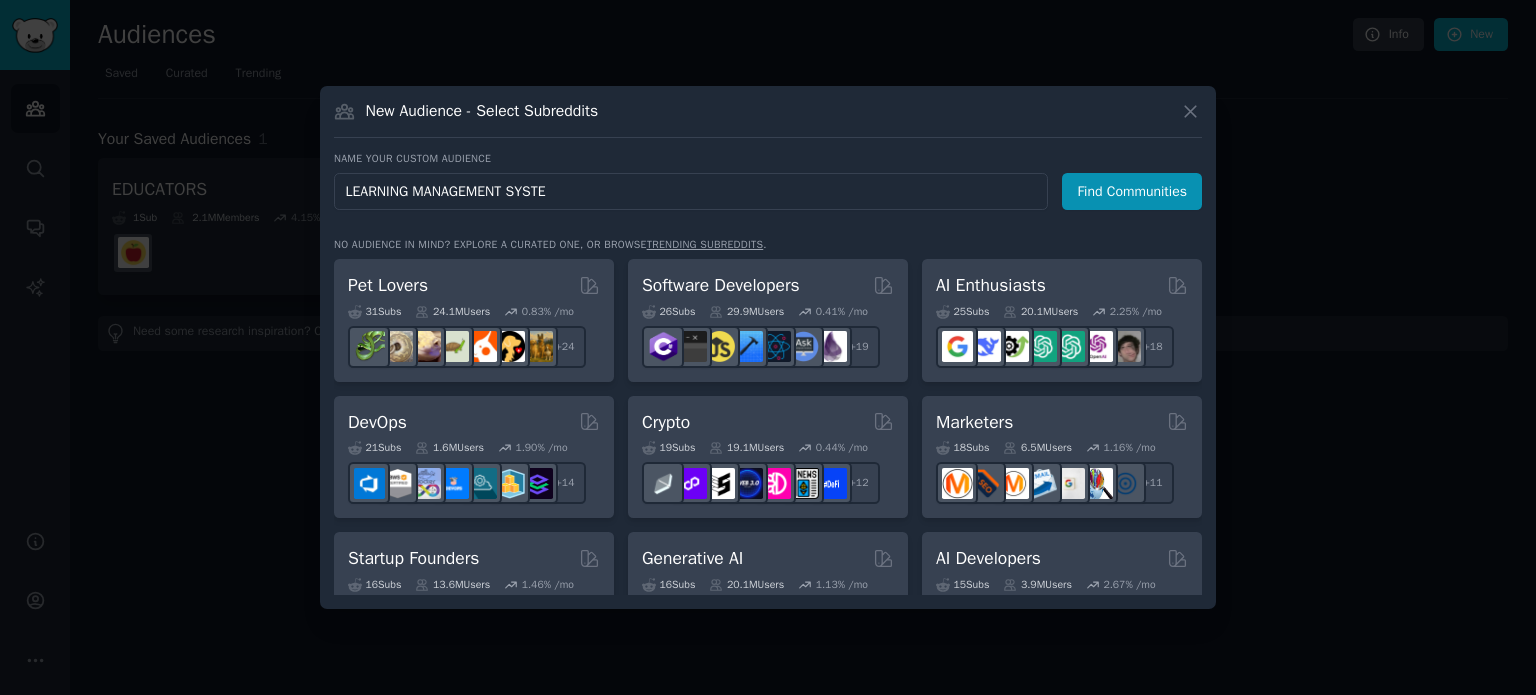 type on "LEARNING MANAGEMENT SYSTEM" 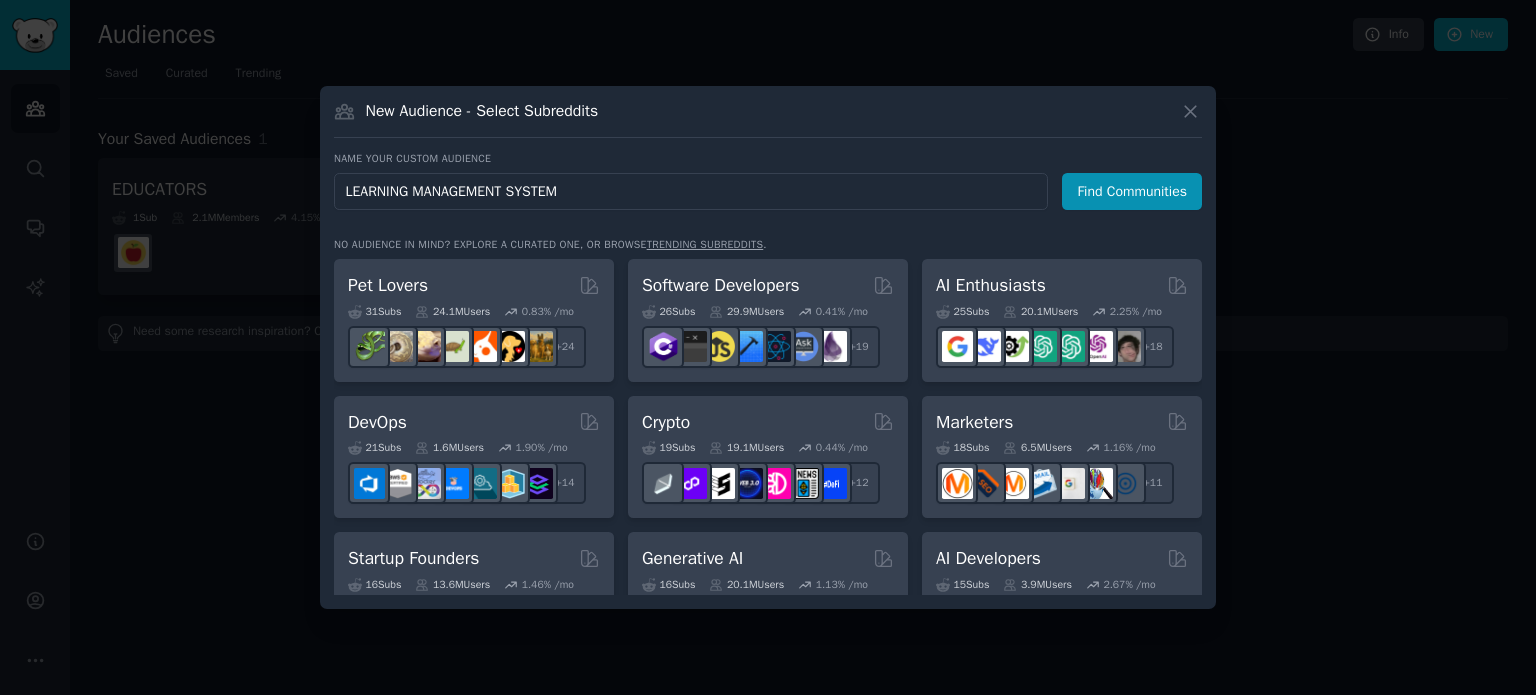 click on "Find Communities" at bounding box center (1132, 191) 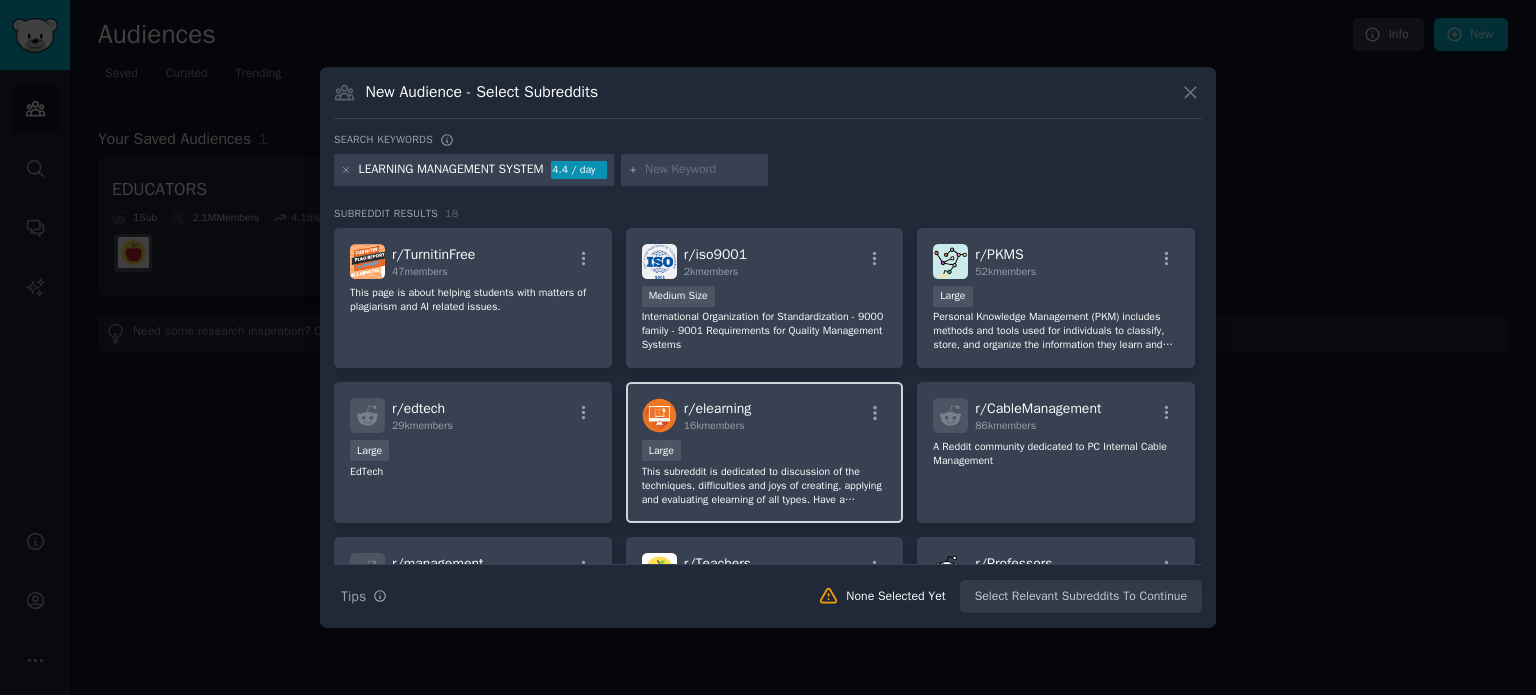 click on "16k  members" at bounding box center (718, 426) 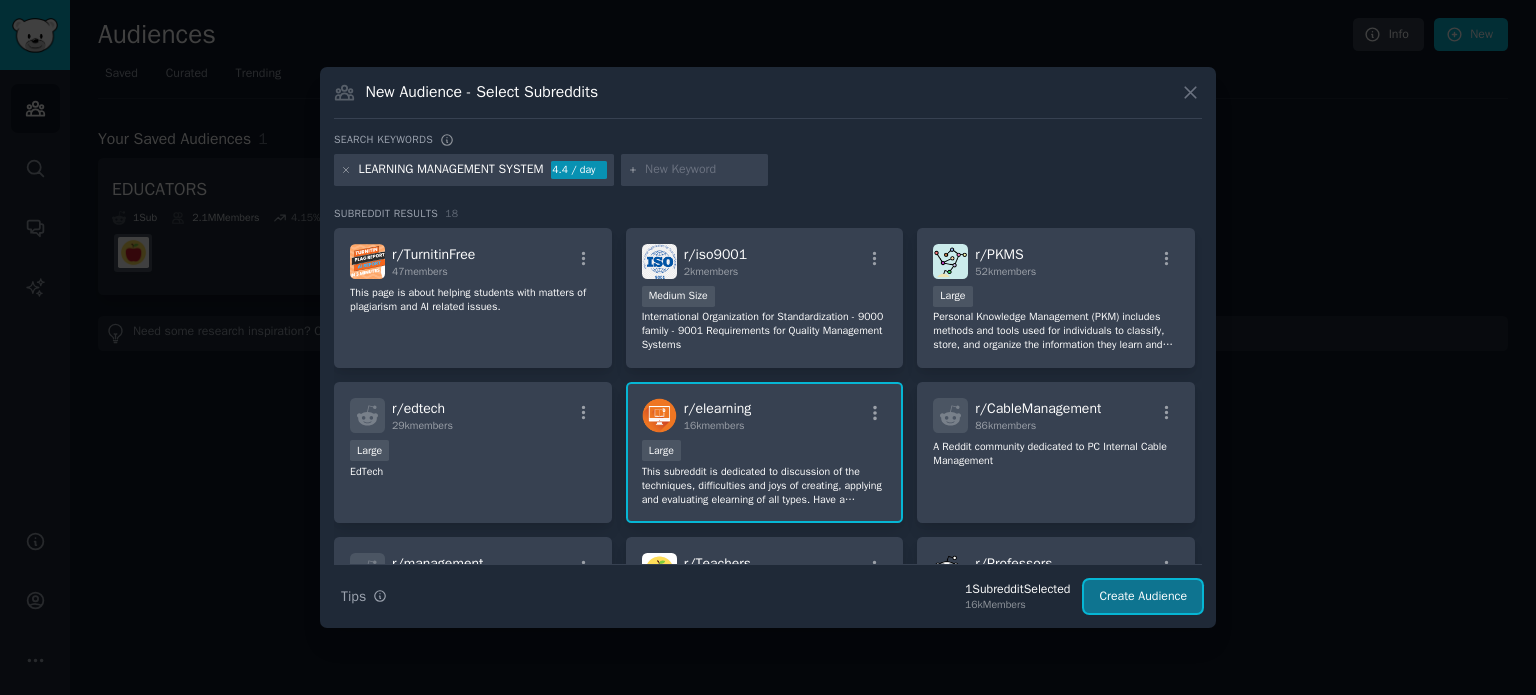 click on "Create Audience" at bounding box center (1143, 597) 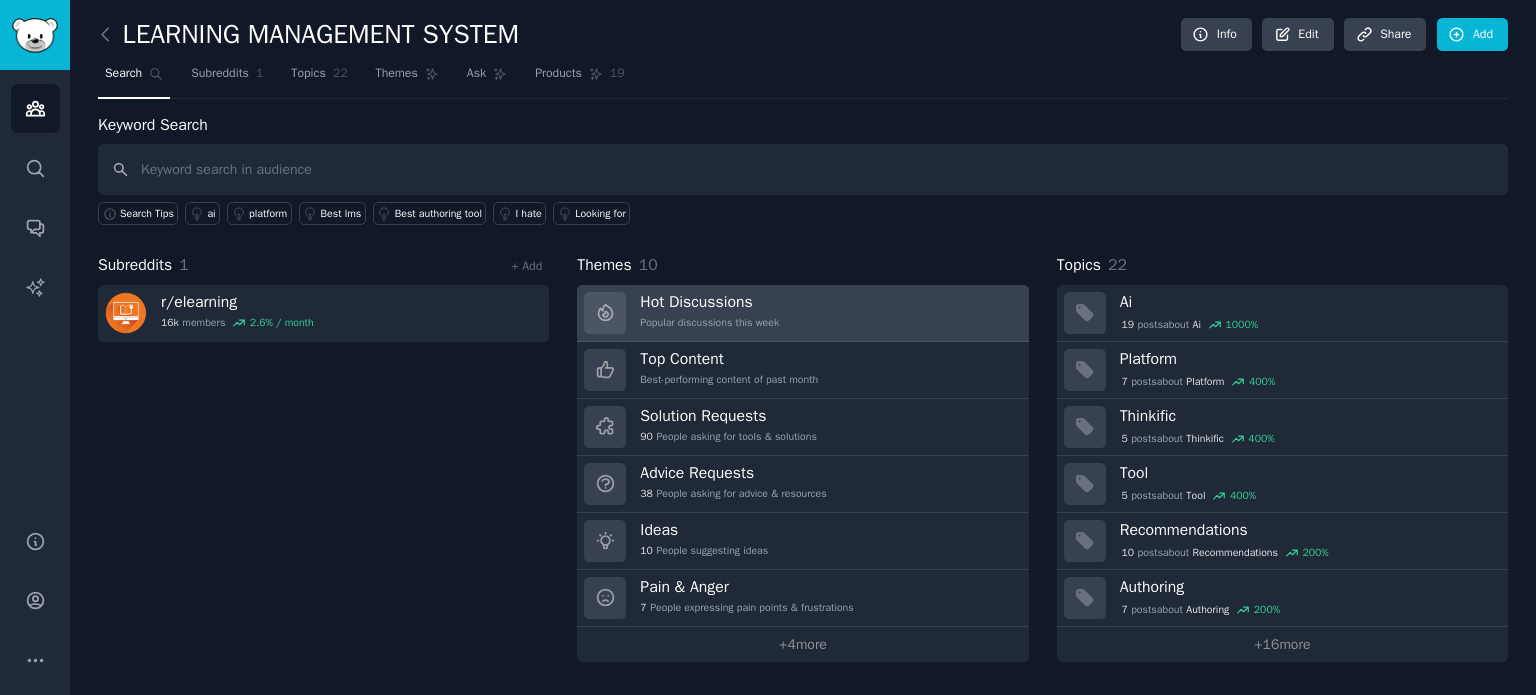 click on "Hot Discussions Popular discussions this week" at bounding box center [802, 313] 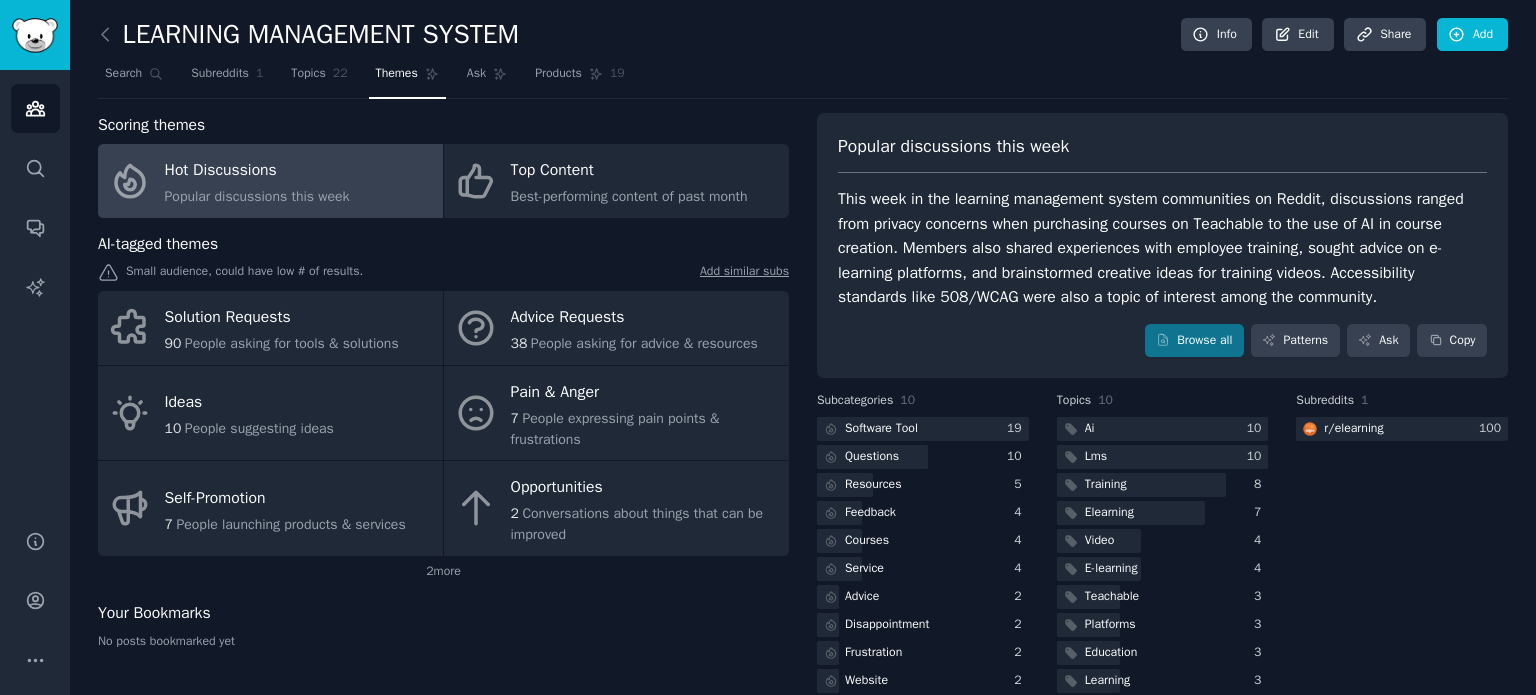 scroll, scrollTop: 28, scrollLeft: 0, axis: vertical 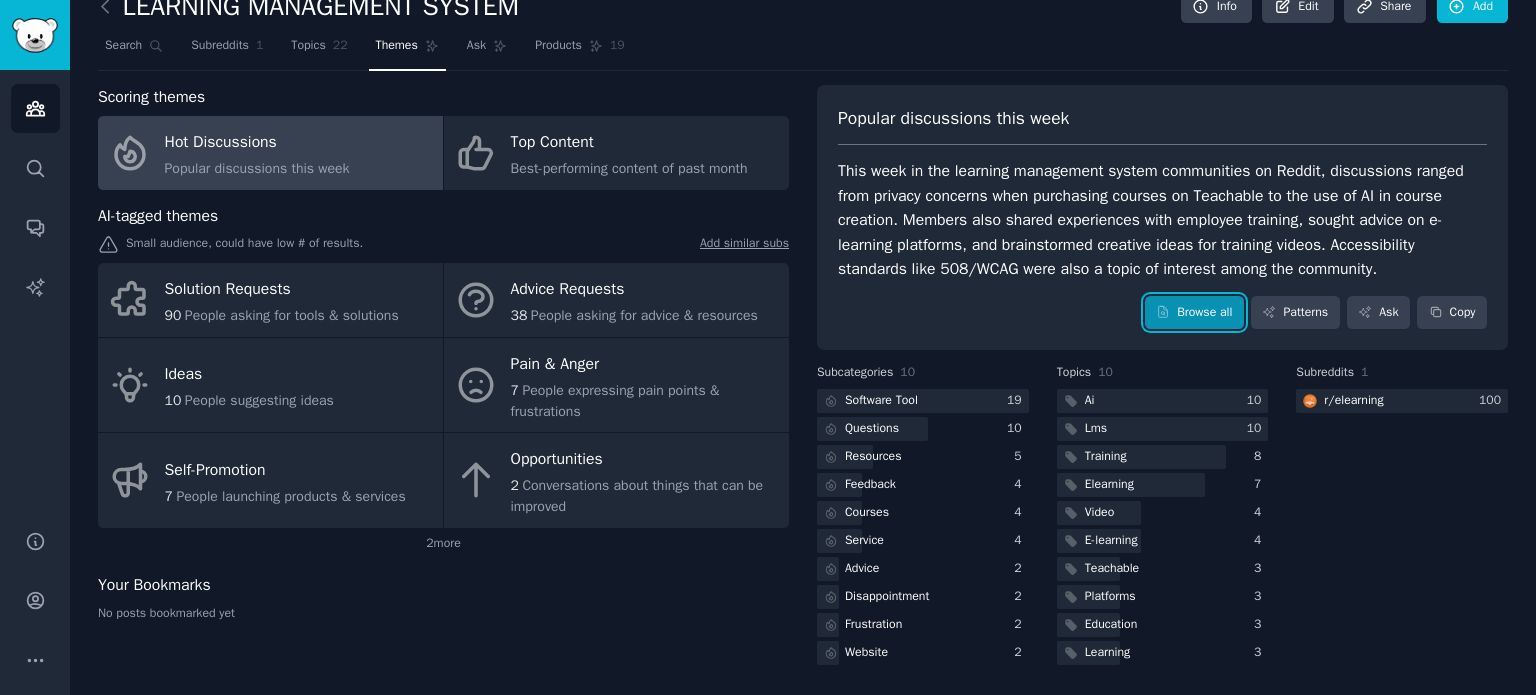 click on "Browse all" at bounding box center (1194, 313) 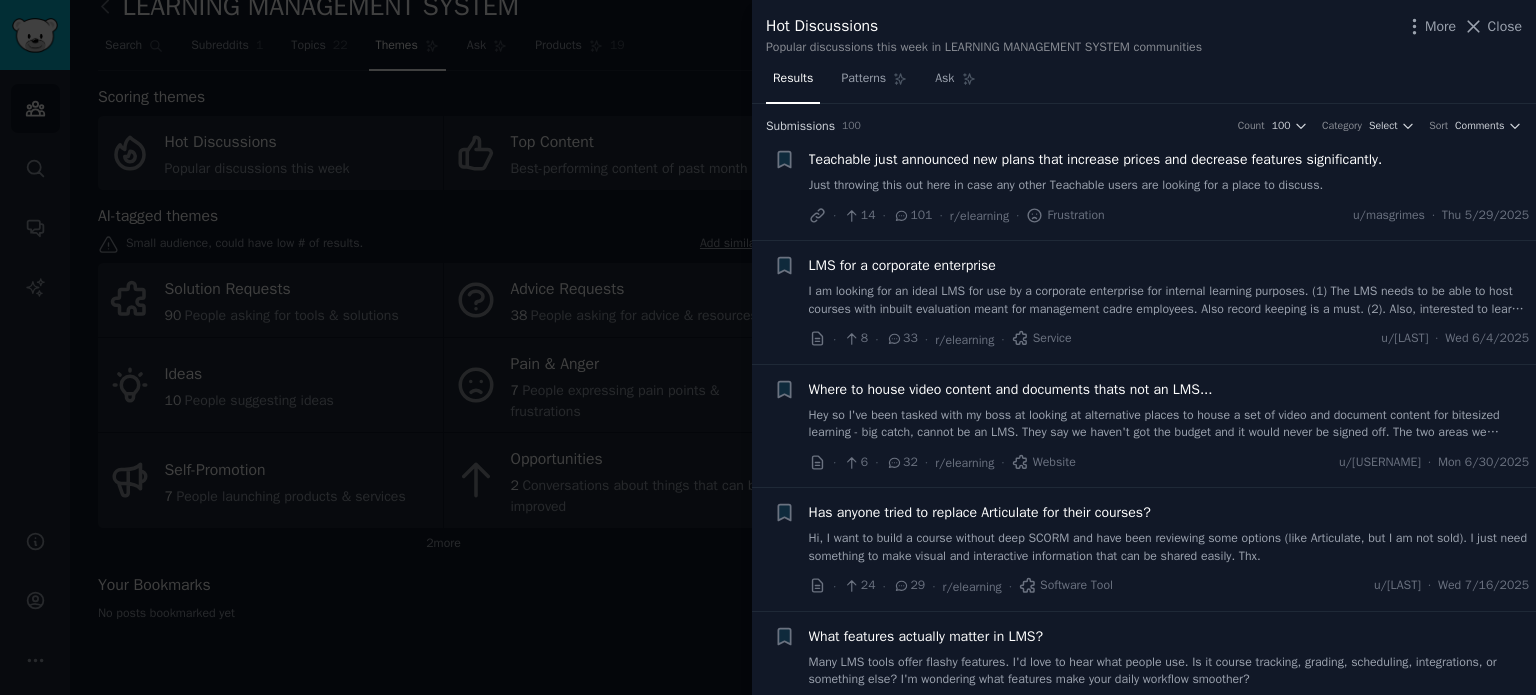 type 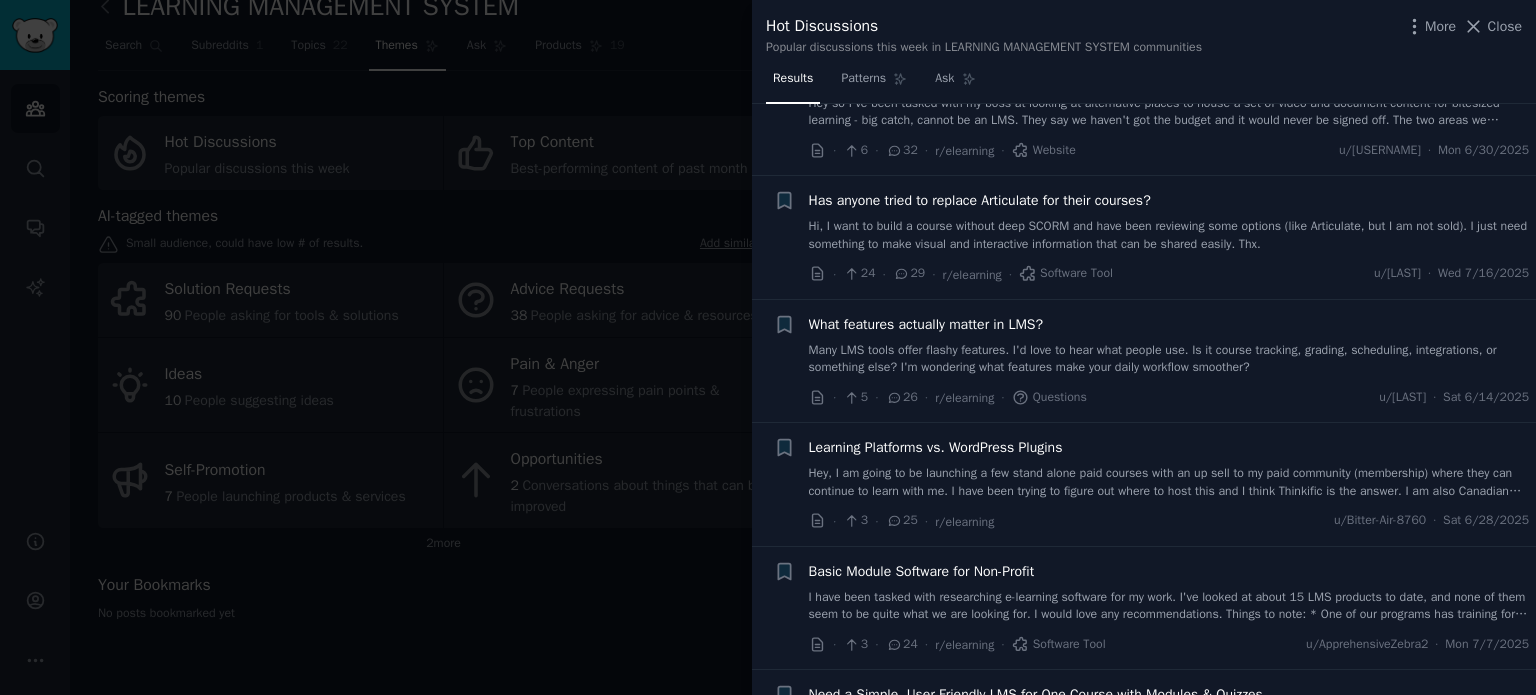 scroll, scrollTop: 320, scrollLeft: 0, axis: vertical 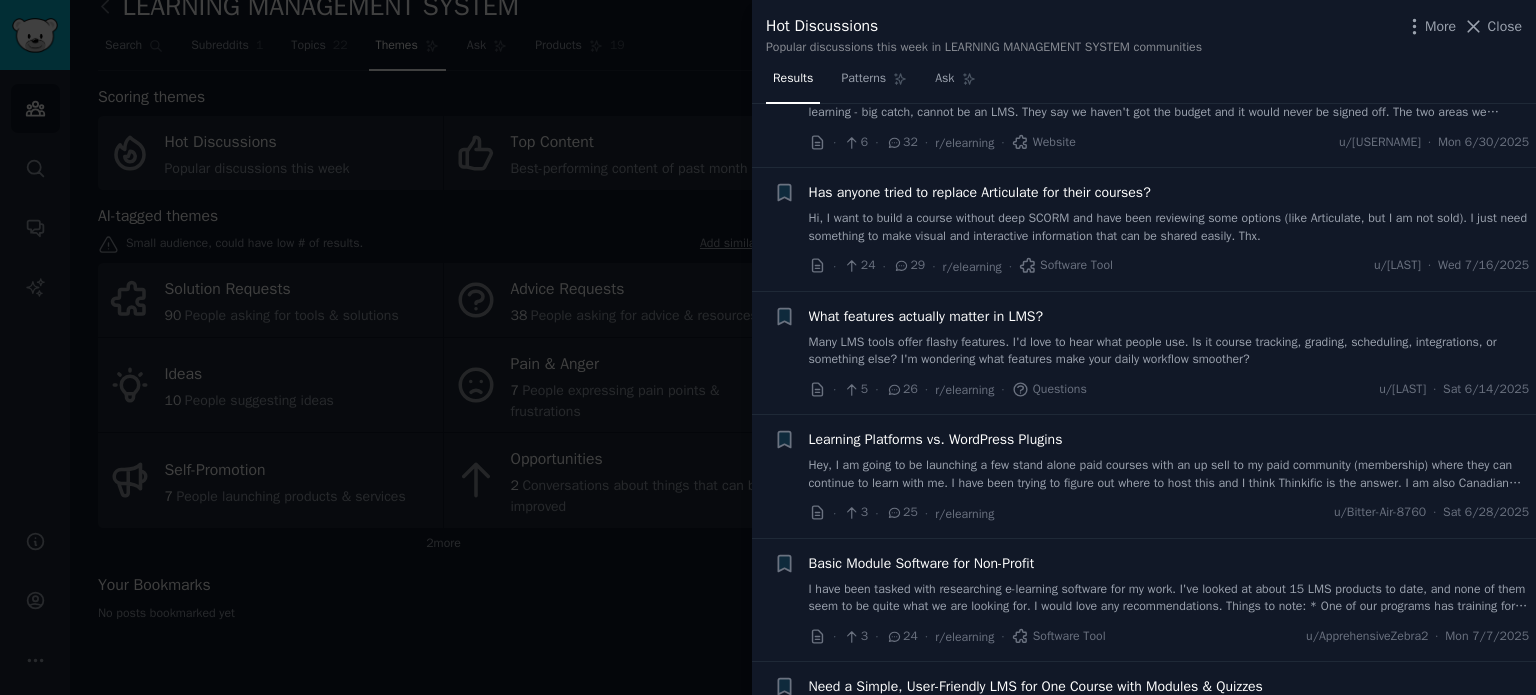 click on "Many LMS tools offer flashy features. I'd love to hear what people use. Is it course tracking, grading, scheduling, integrations, or something else? I'm wondering what features make your daily workflow smoother?" at bounding box center [1169, 351] 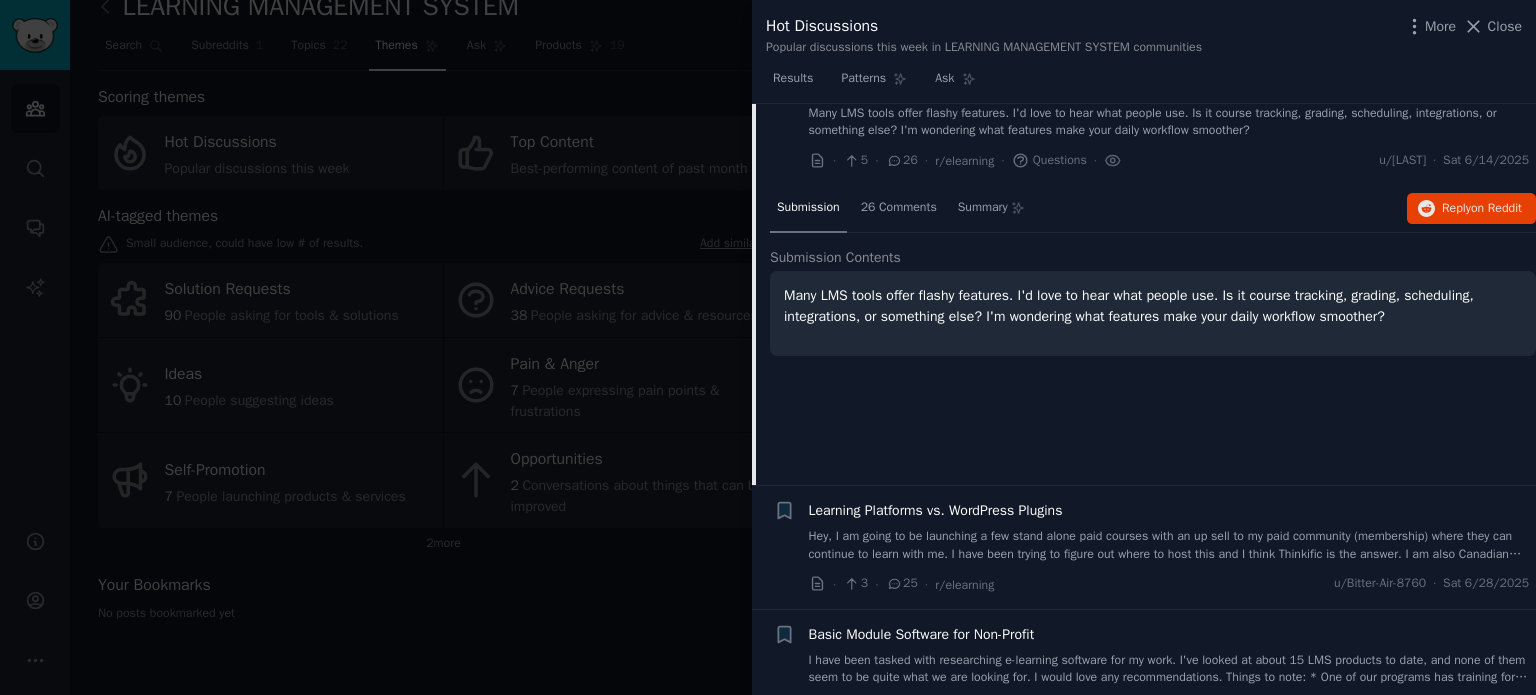 scroll, scrollTop: 543, scrollLeft: 0, axis: vertical 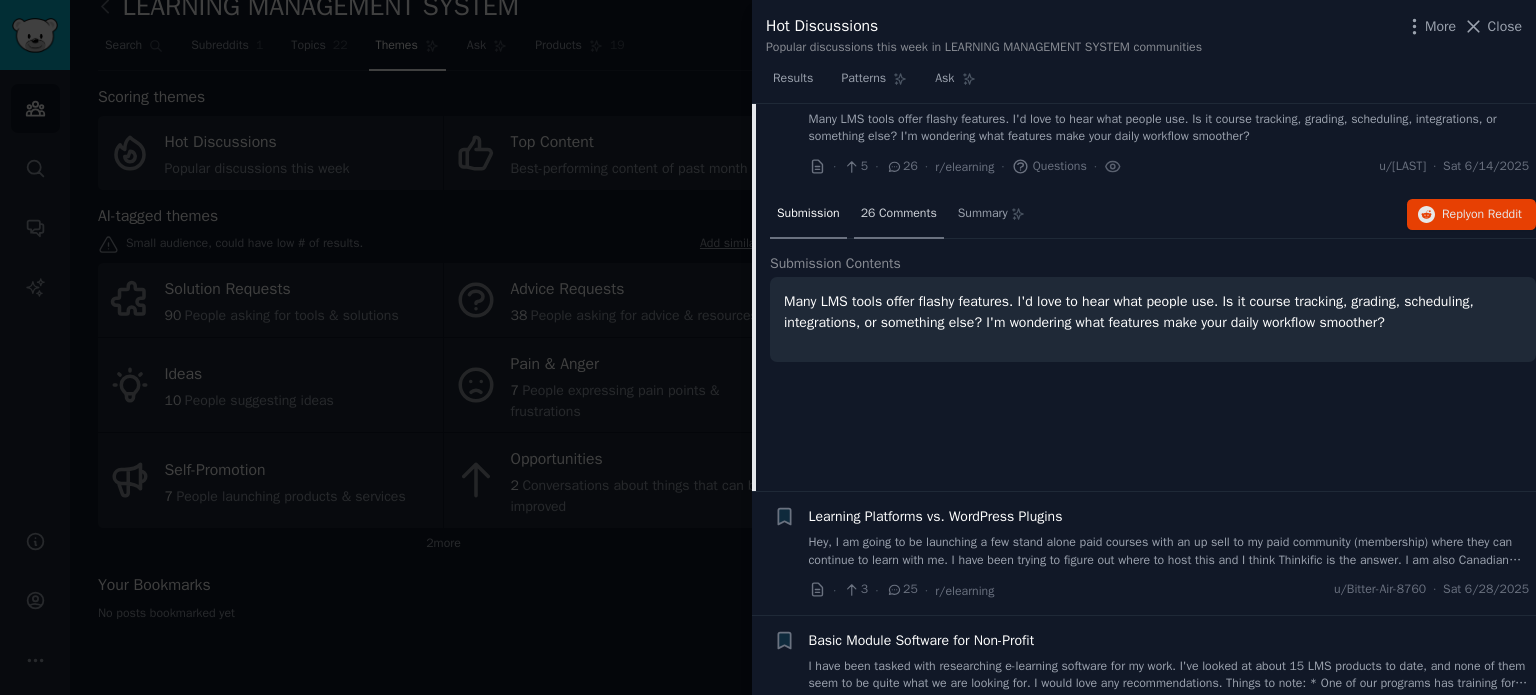 click on "26 Comments" at bounding box center [899, 214] 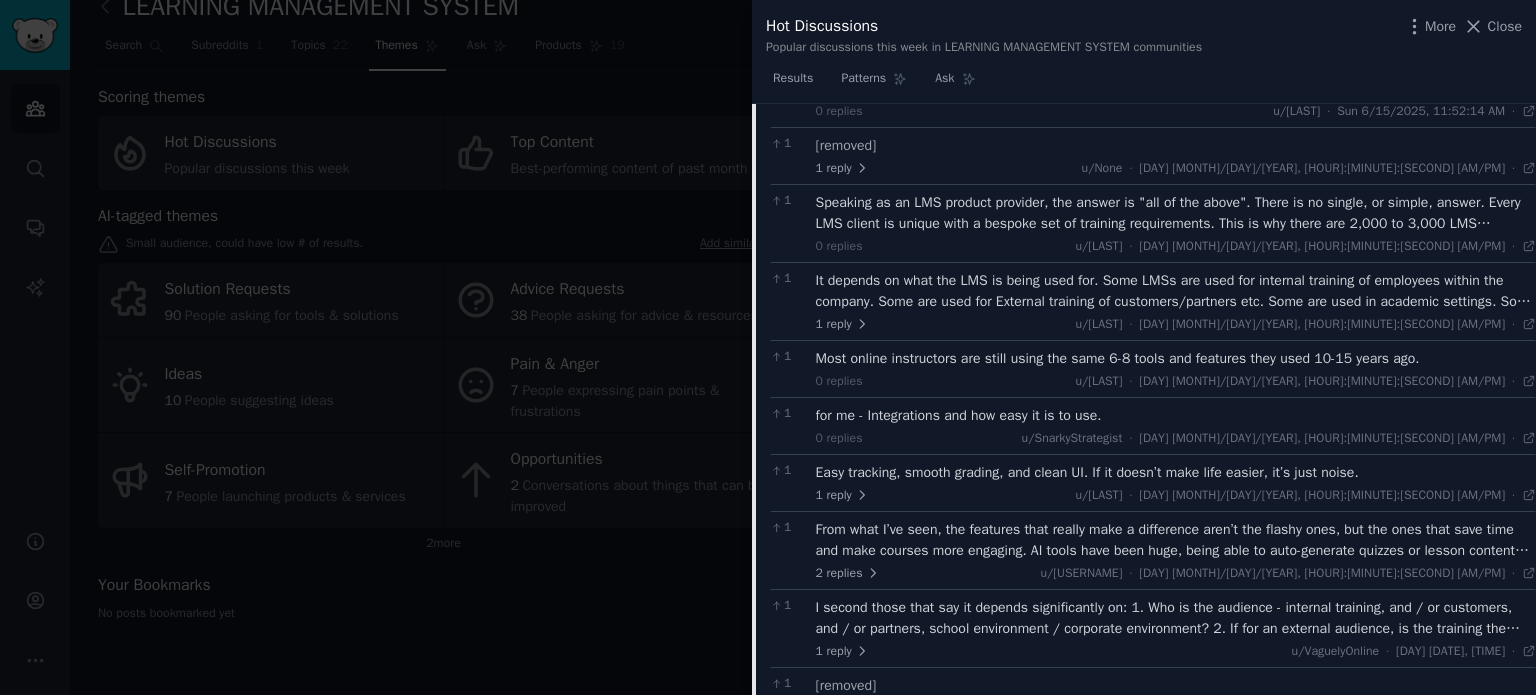 scroll, scrollTop: 856, scrollLeft: 0, axis: vertical 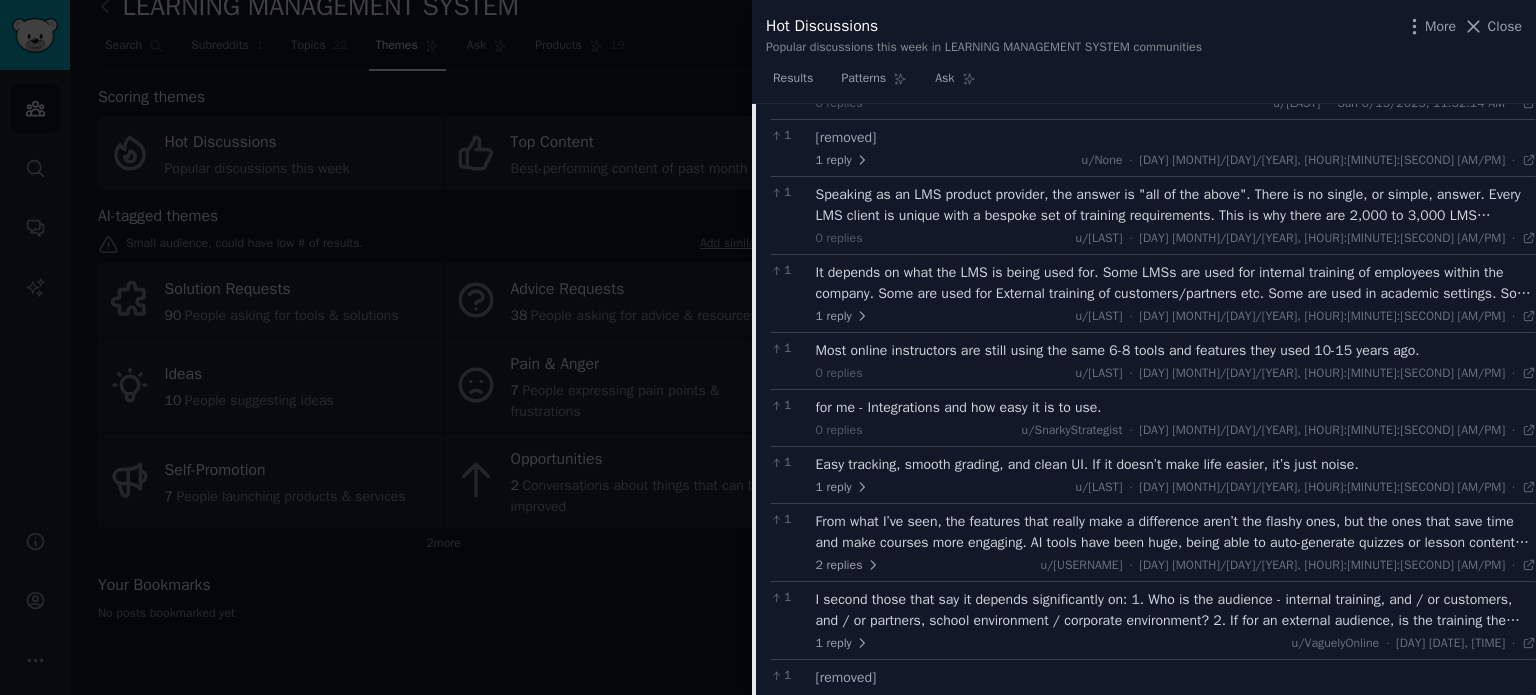 click on "Most online instructors are still using the same 6-8 tools and features they used 10-15 years ago." at bounding box center [1176, 350] 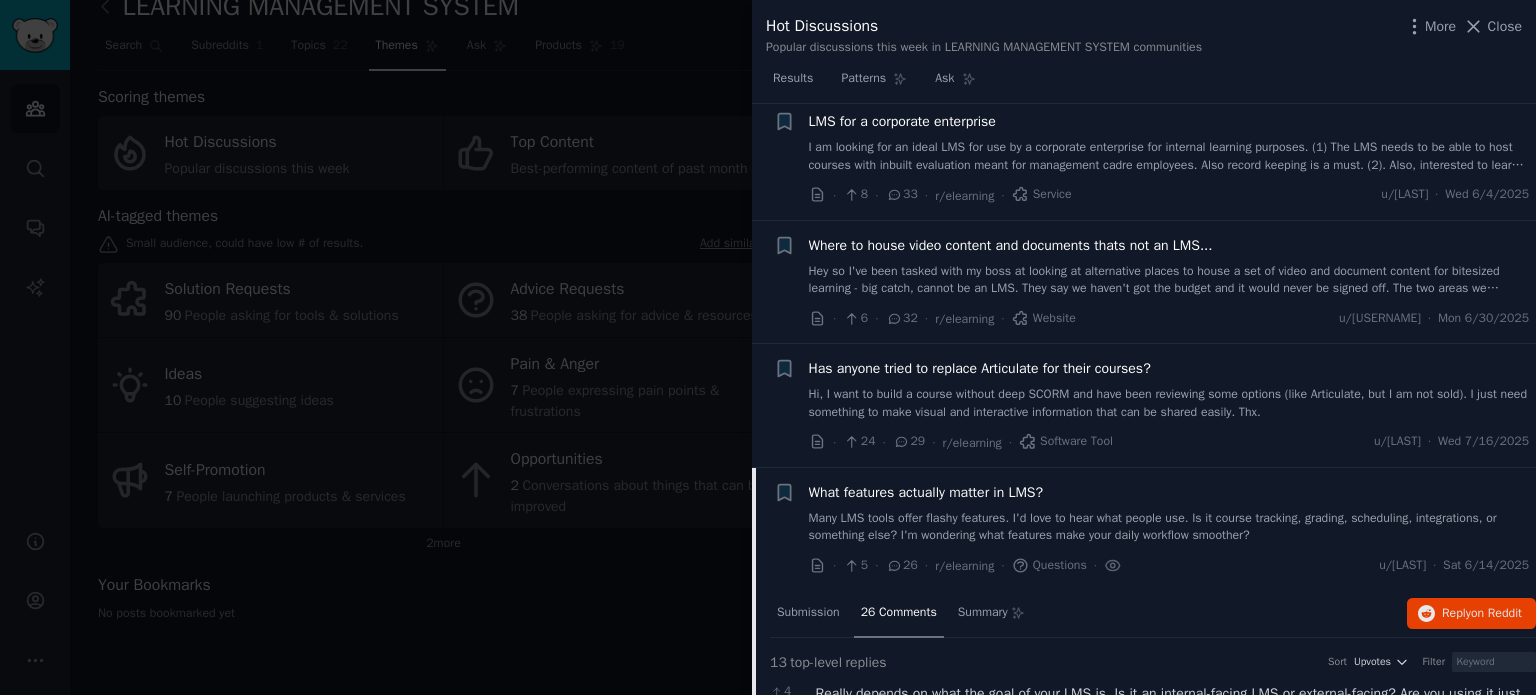 scroll, scrollTop: 0, scrollLeft: 0, axis: both 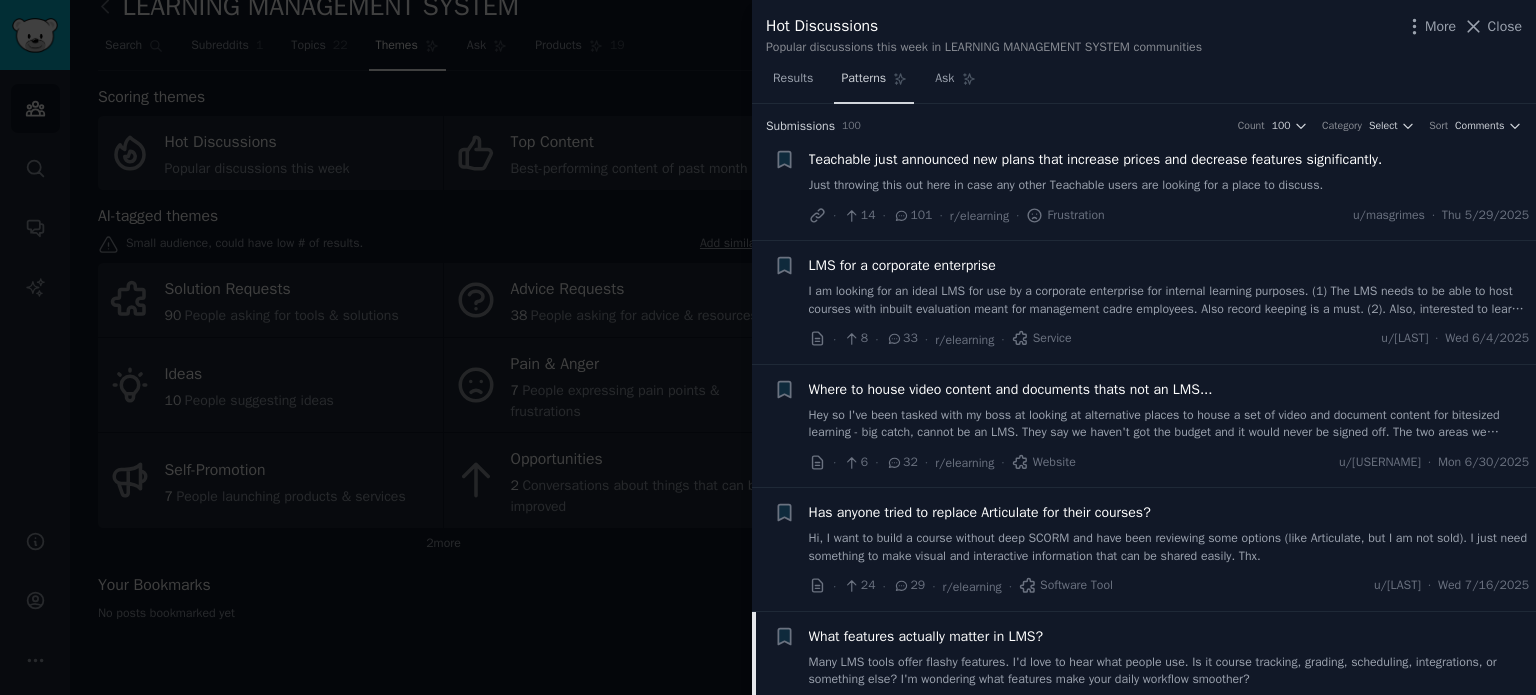click on "Patterns" at bounding box center (863, 79) 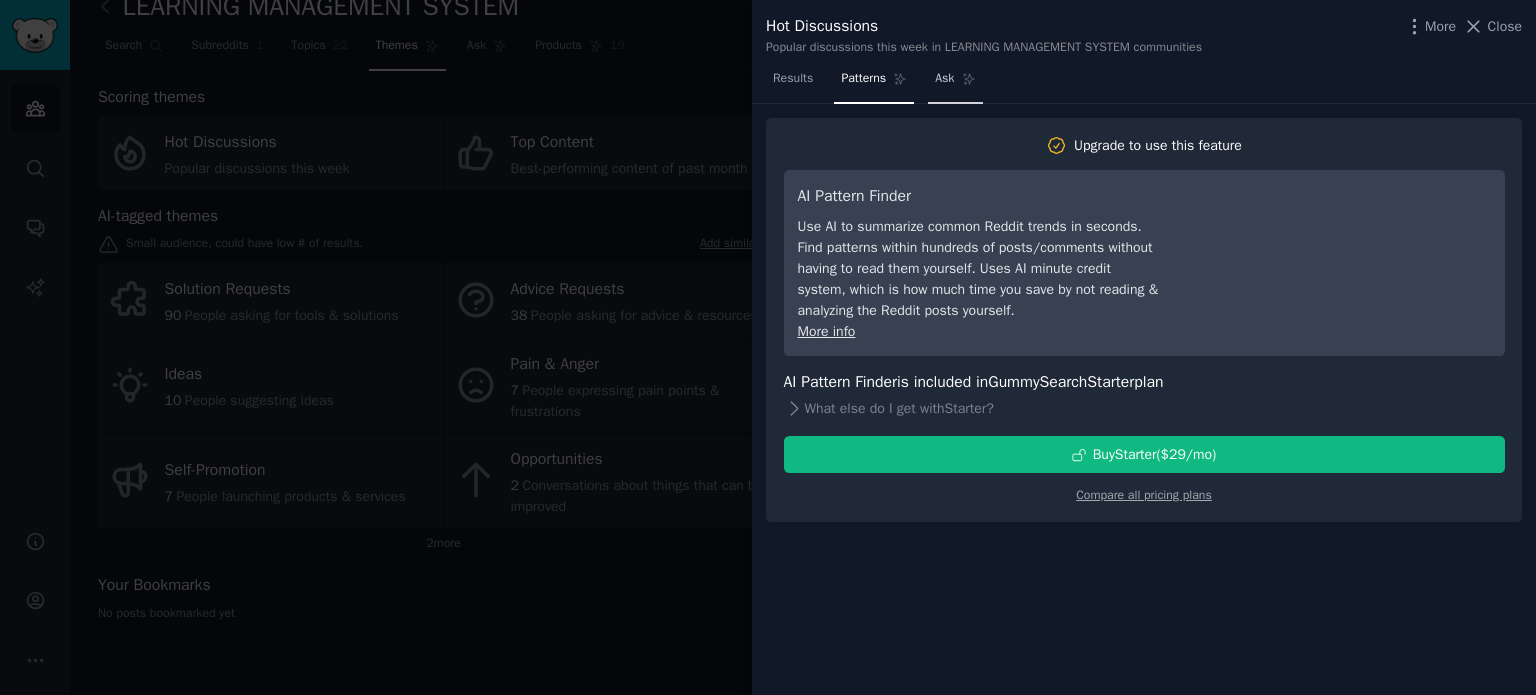 click on "Ask" at bounding box center (944, 79) 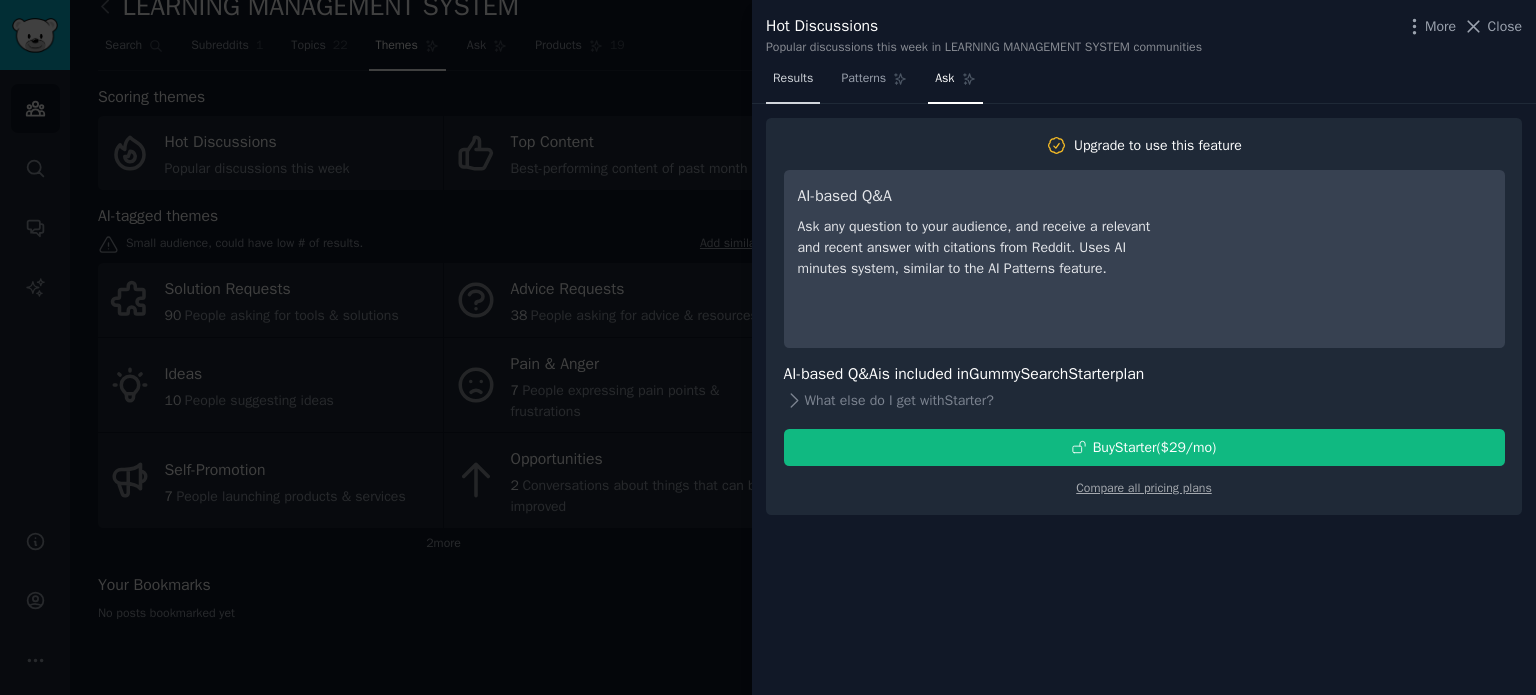 click on "Results" at bounding box center (793, 79) 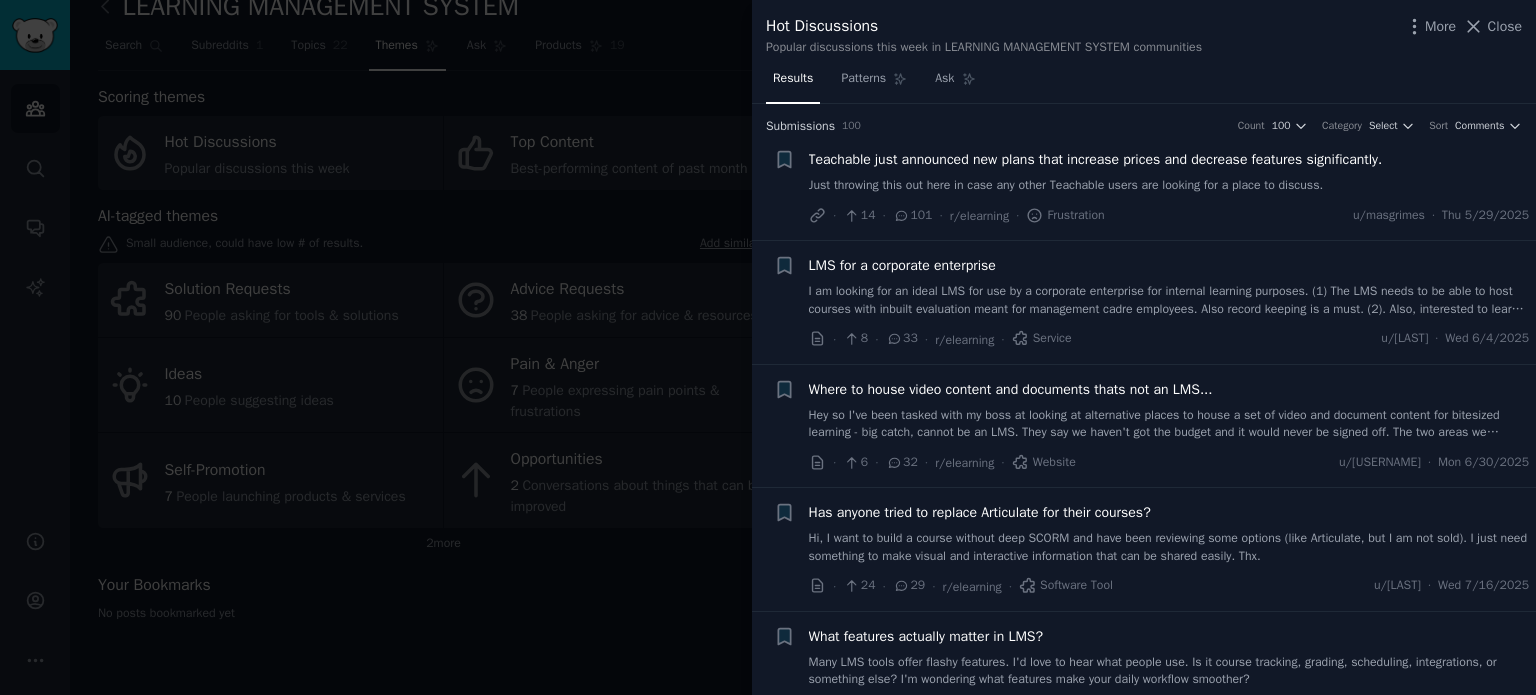 click on "Teachable just announced new plans that increase prices and decrease features significantly." at bounding box center [1096, 159] 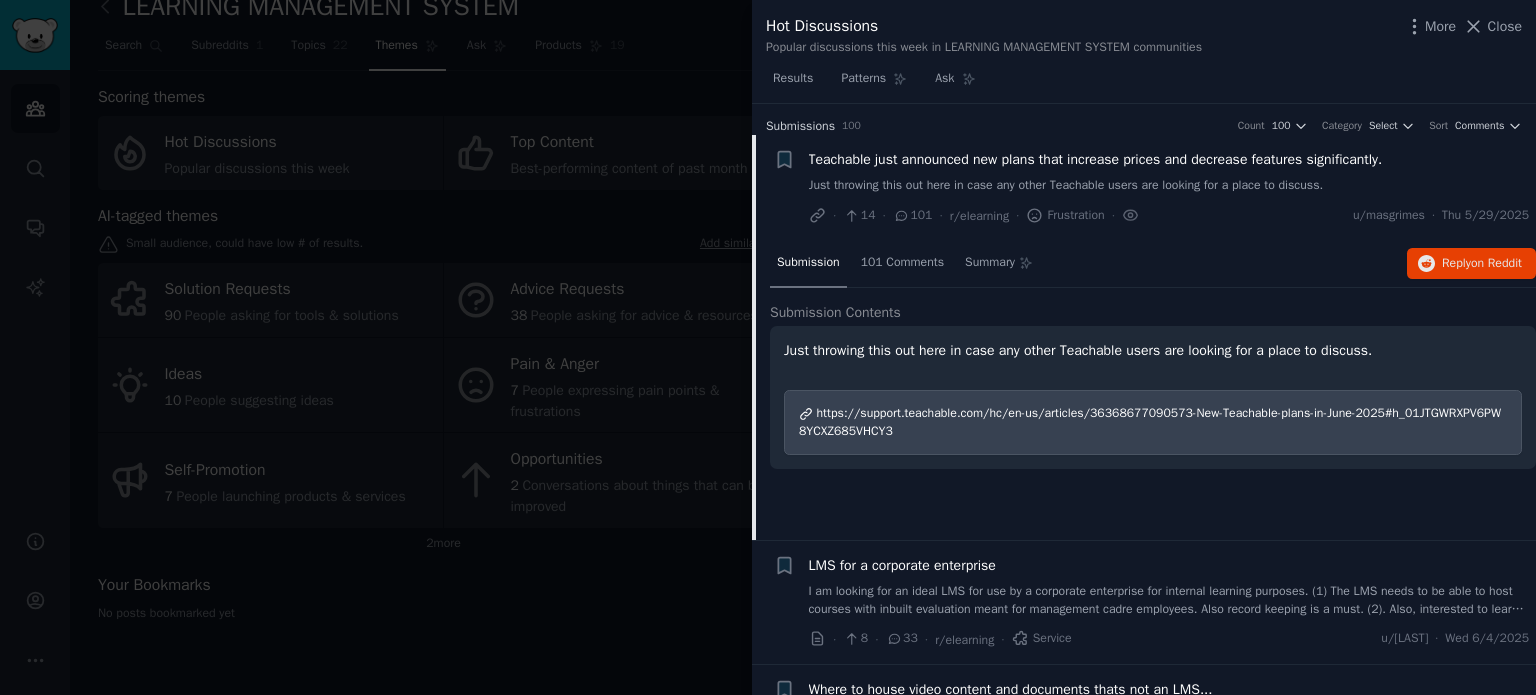 scroll, scrollTop: 31, scrollLeft: 0, axis: vertical 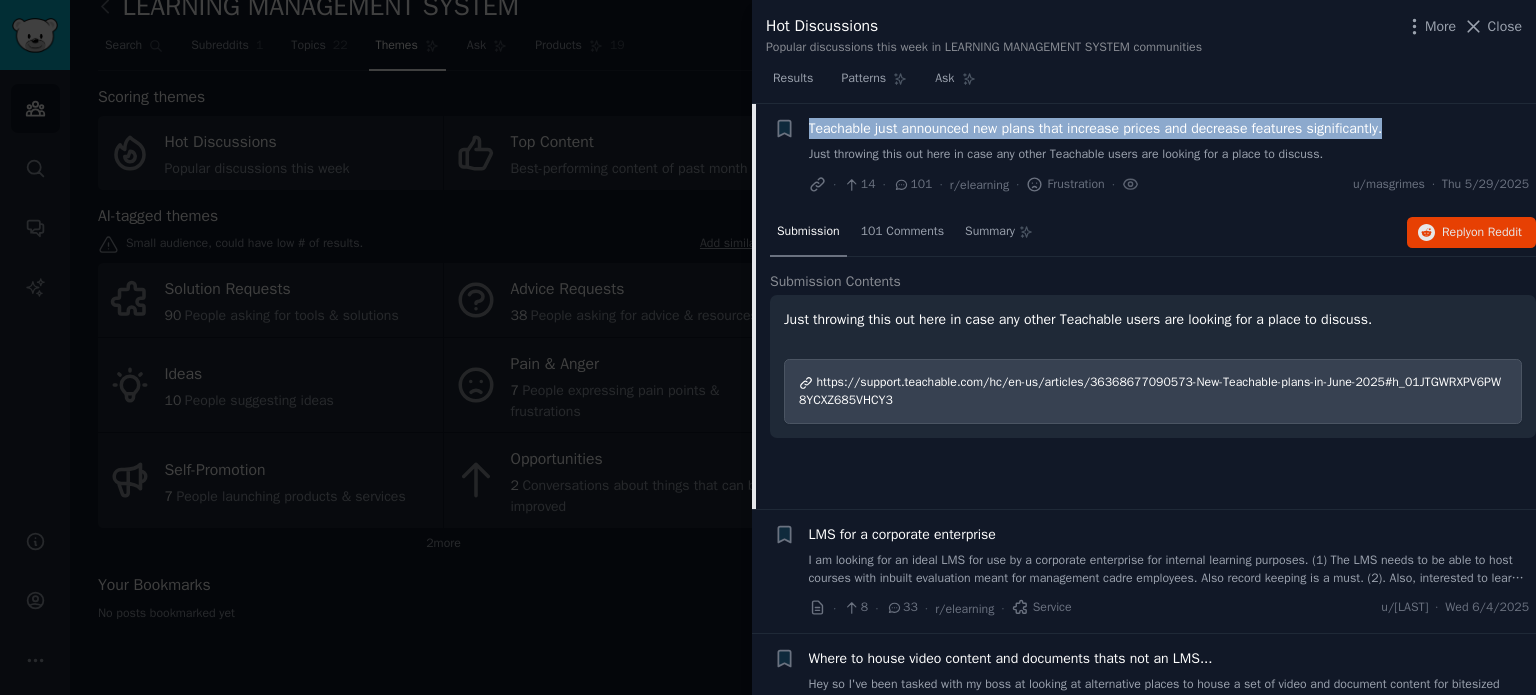 drag, startPoint x: 1412, startPoint y: 123, endPoint x: 798, endPoint y: 134, distance: 614.0985 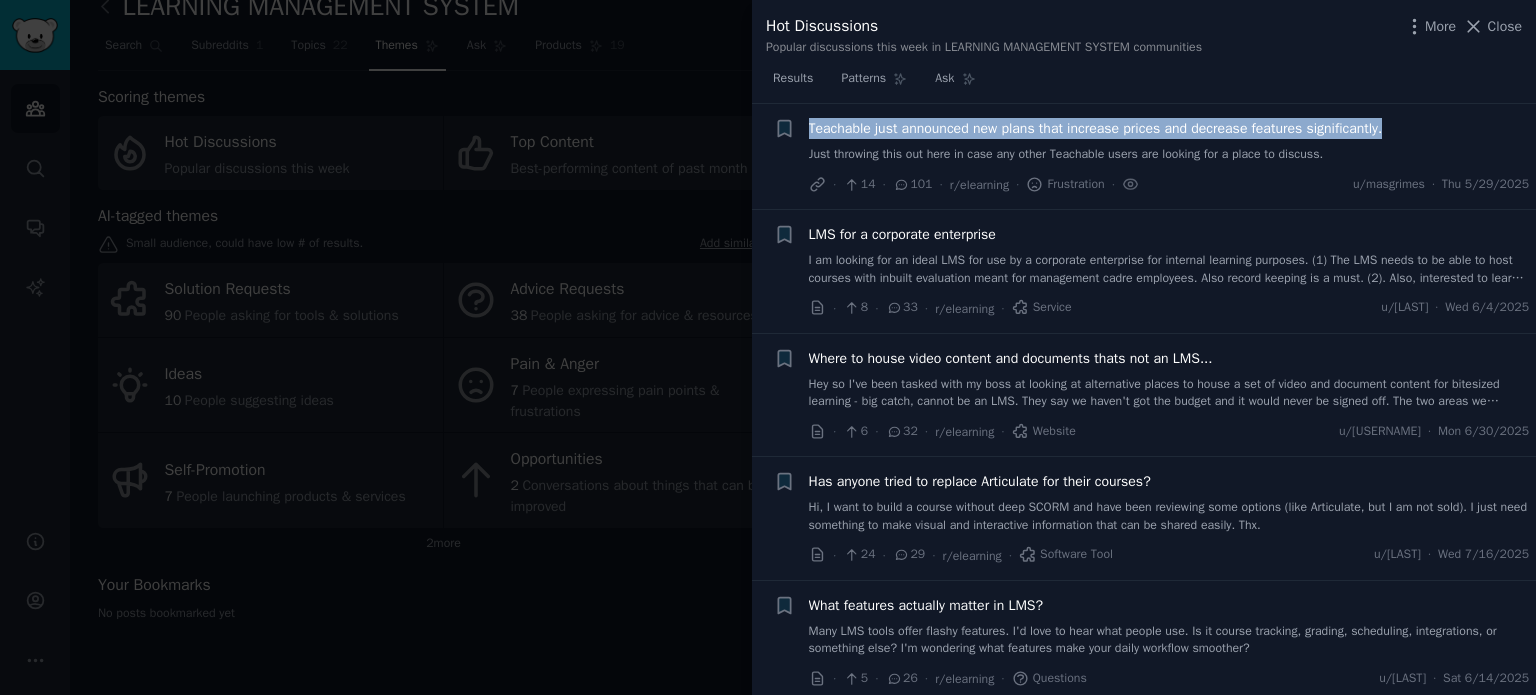 click on "Teachable just announced new plans that increase prices and decrease features significantly." at bounding box center (1096, 128) 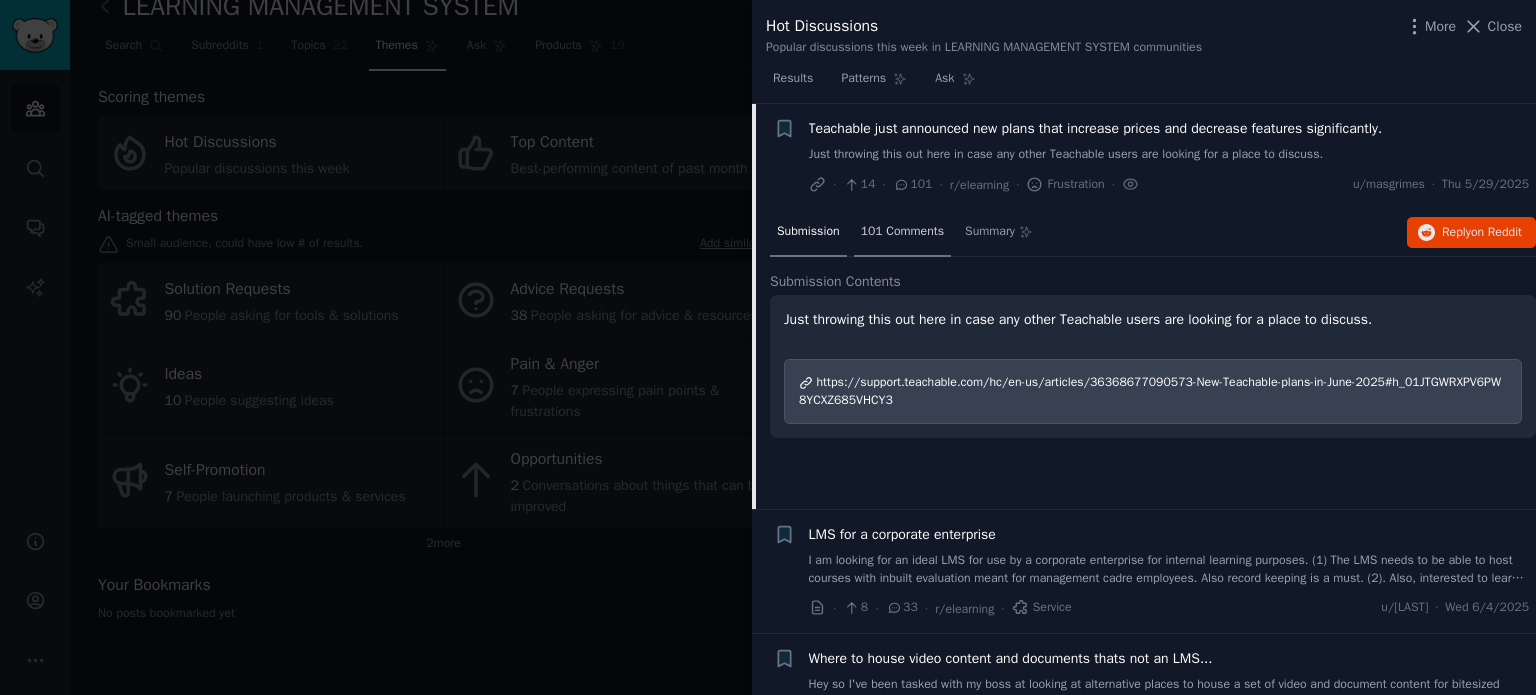 click on "101 Comments" at bounding box center [902, 232] 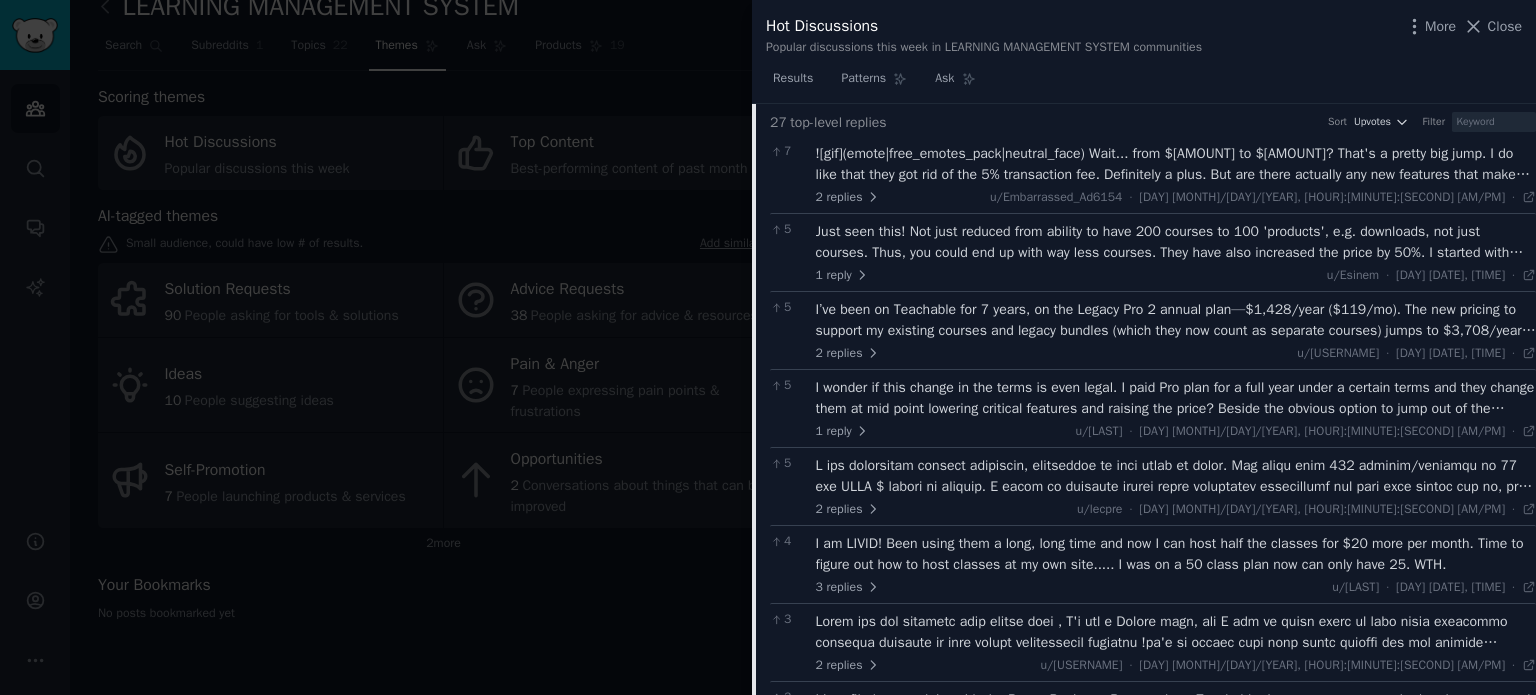 scroll, scrollTop: 0, scrollLeft: 0, axis: both 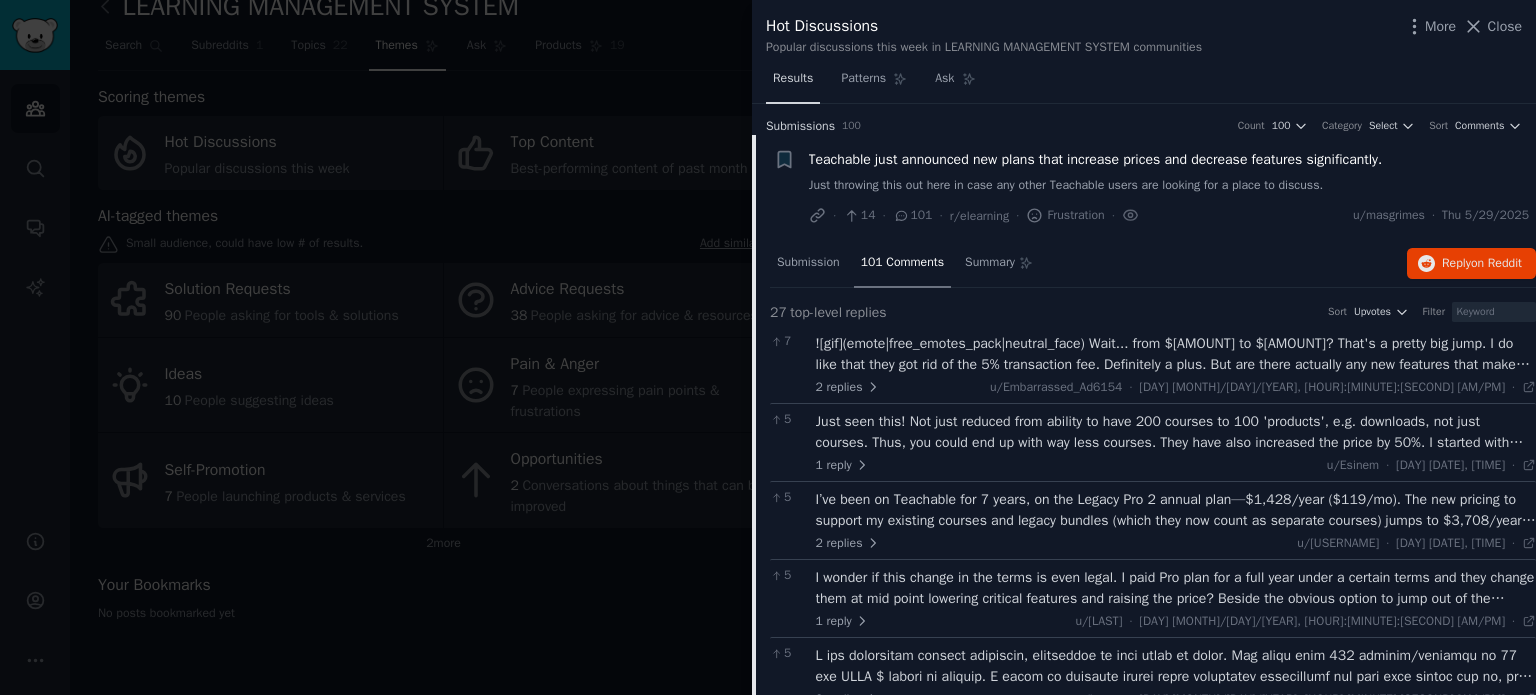 click on "Results" at bounding box center (793, 79) 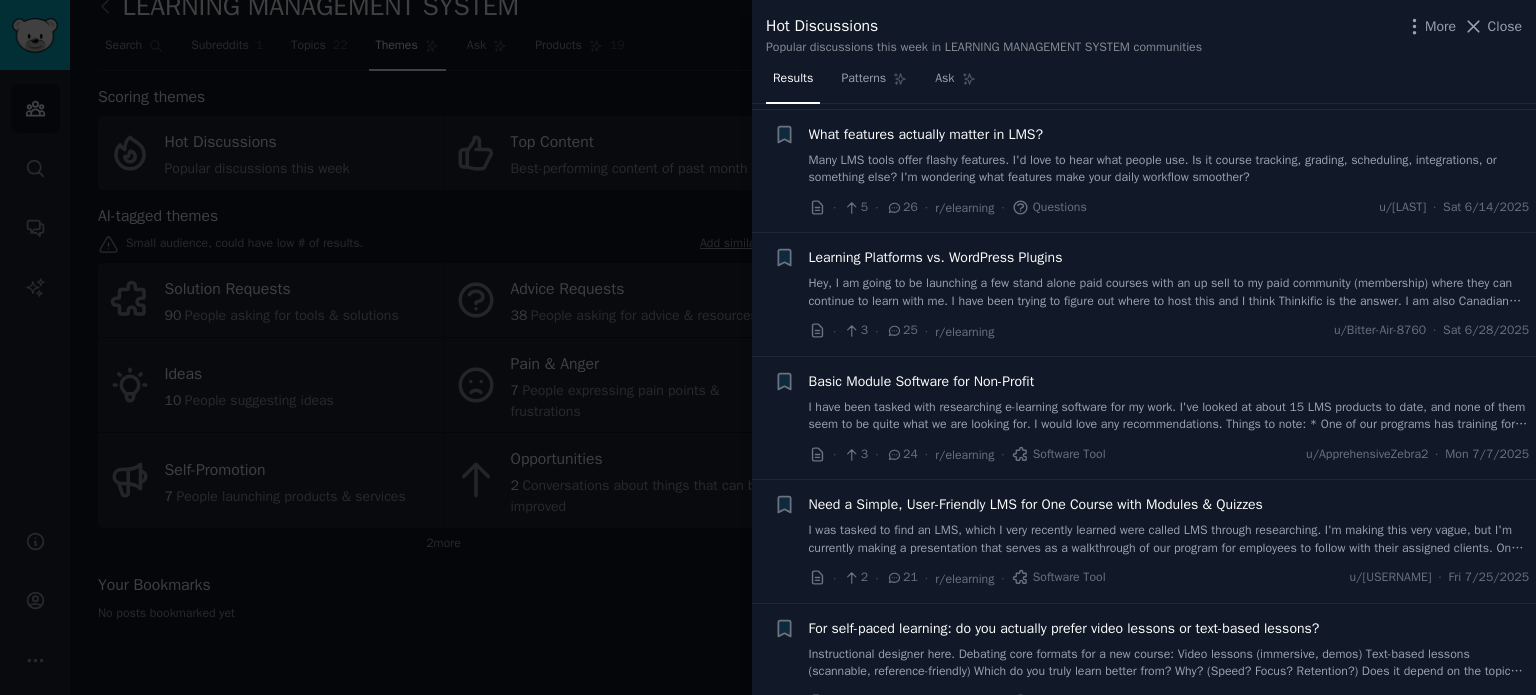 scroll, scrollTop: 523, scrollLeft: 0, axis: vertical 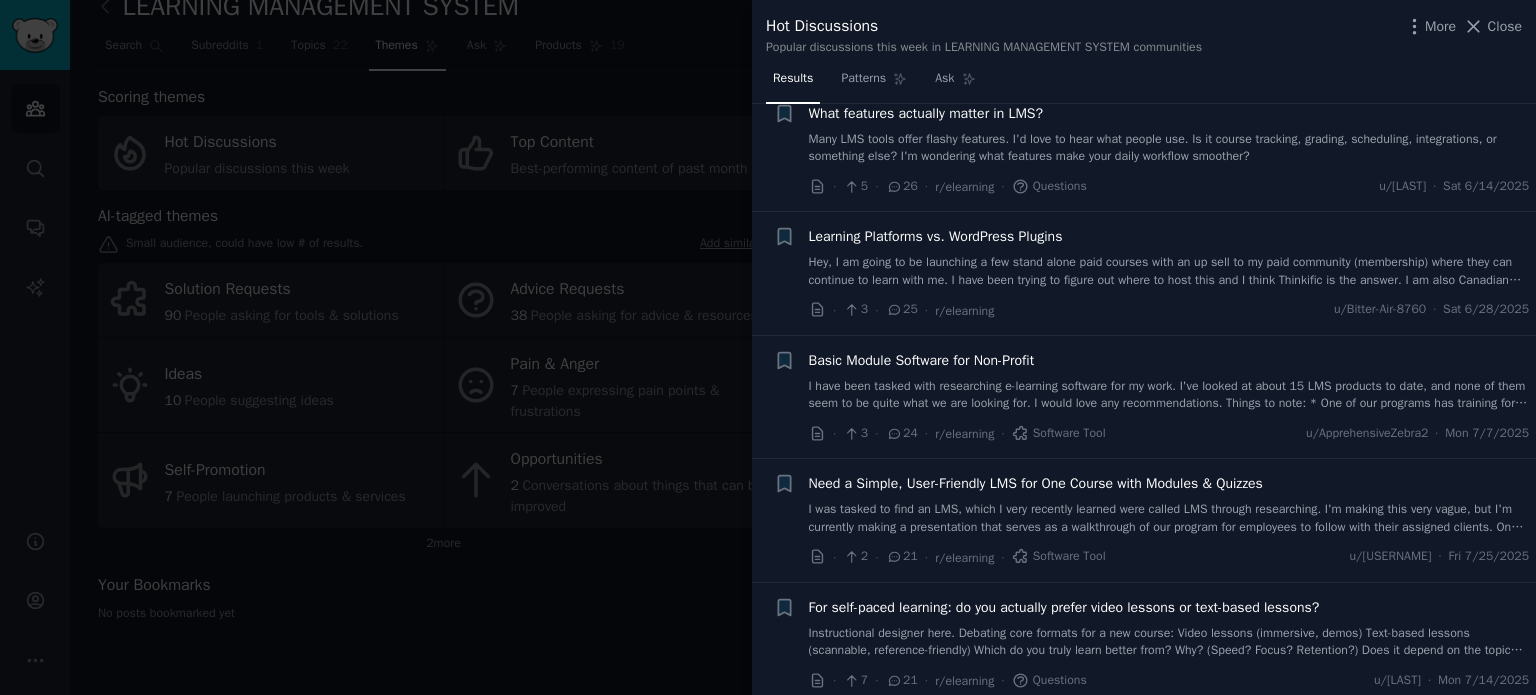 click on "Learning Platforms vs. WordPress Plugins" at bounding box center (936, 236) 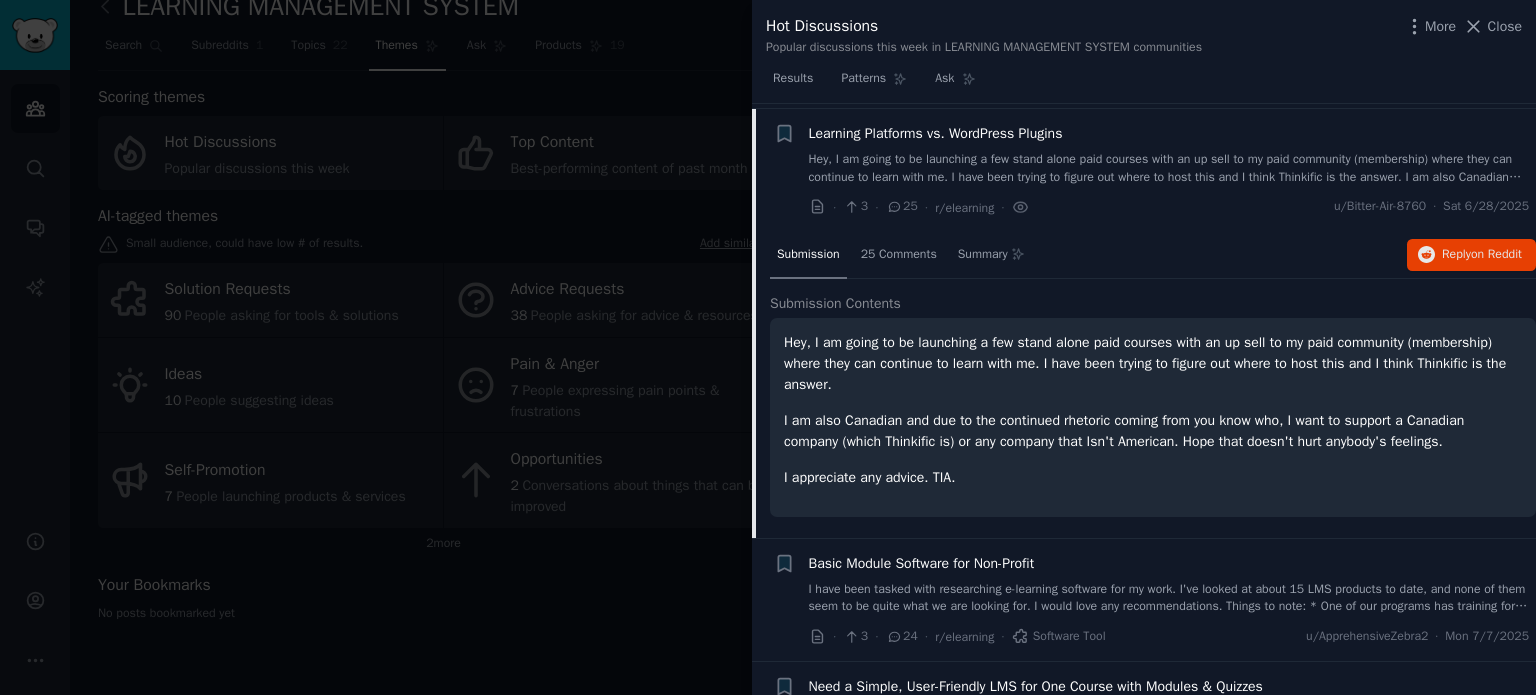 scroll, scrollTop: 630, scrollLeft: 0, axis: vertical 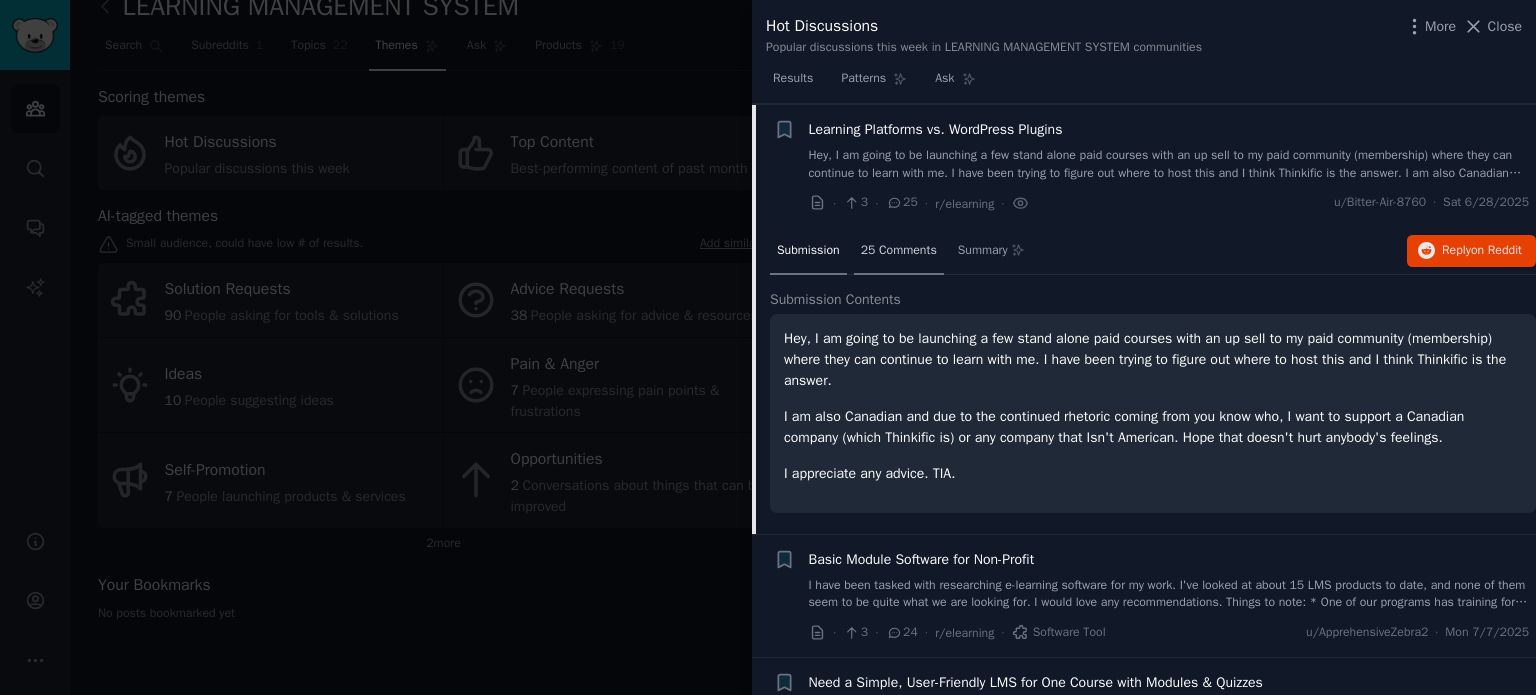 click on "25 Comments" at bounding box center (899, 251) 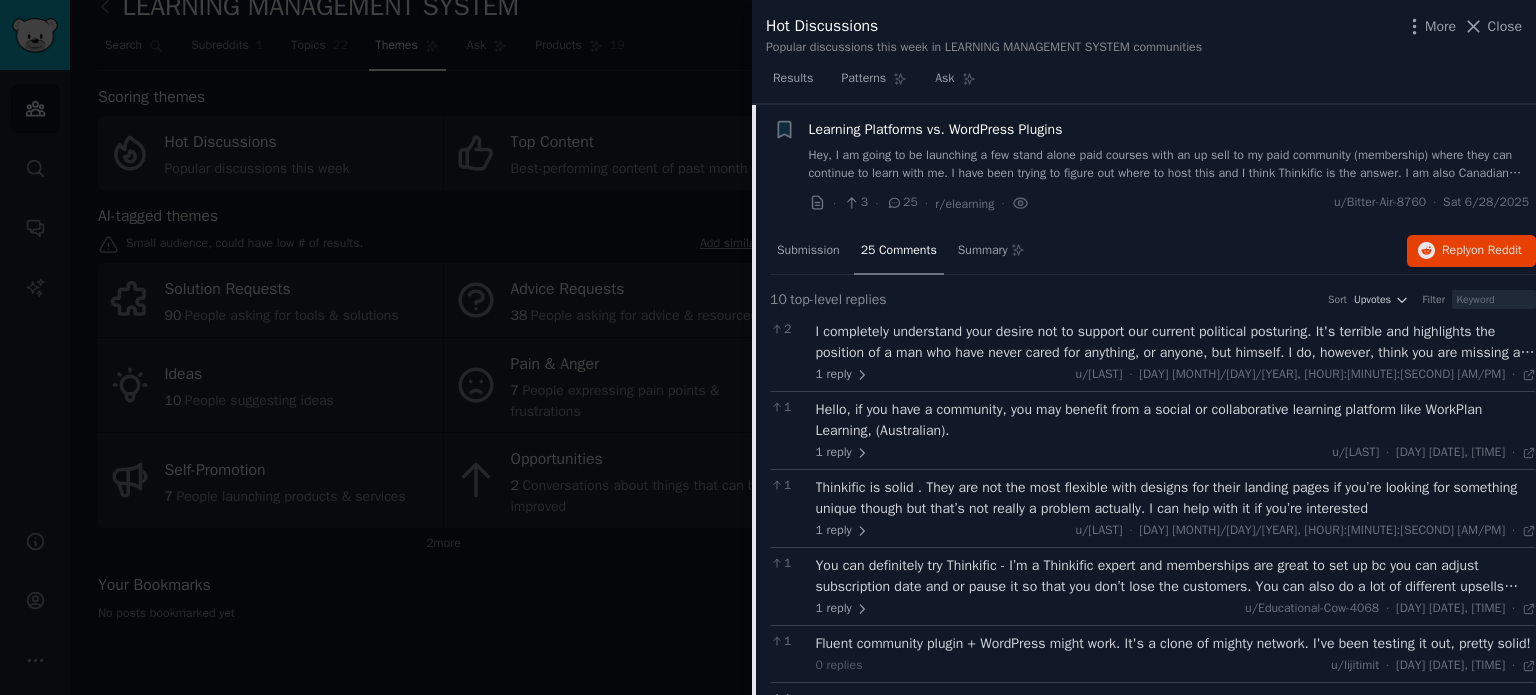 click at bounding box center [768, 347] 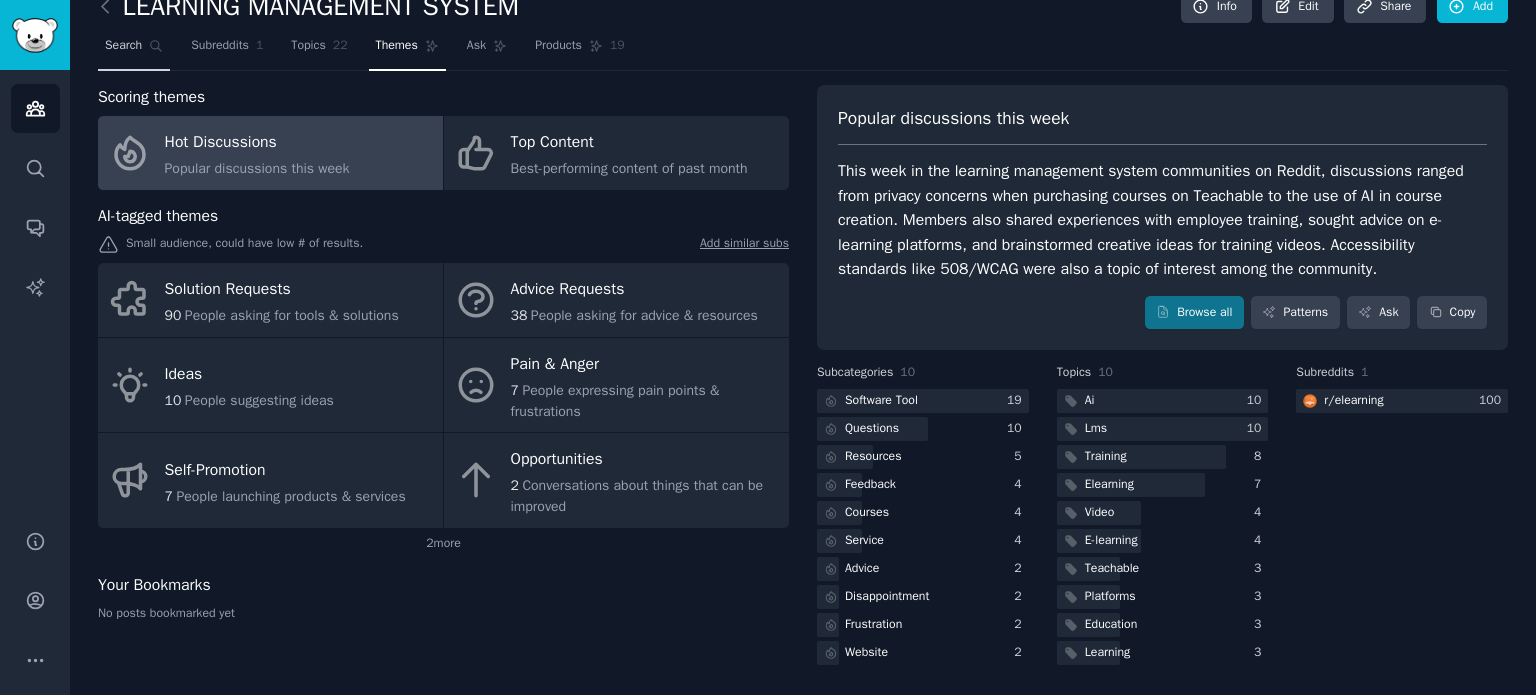click on "Search" at bounding box center [123, 46] 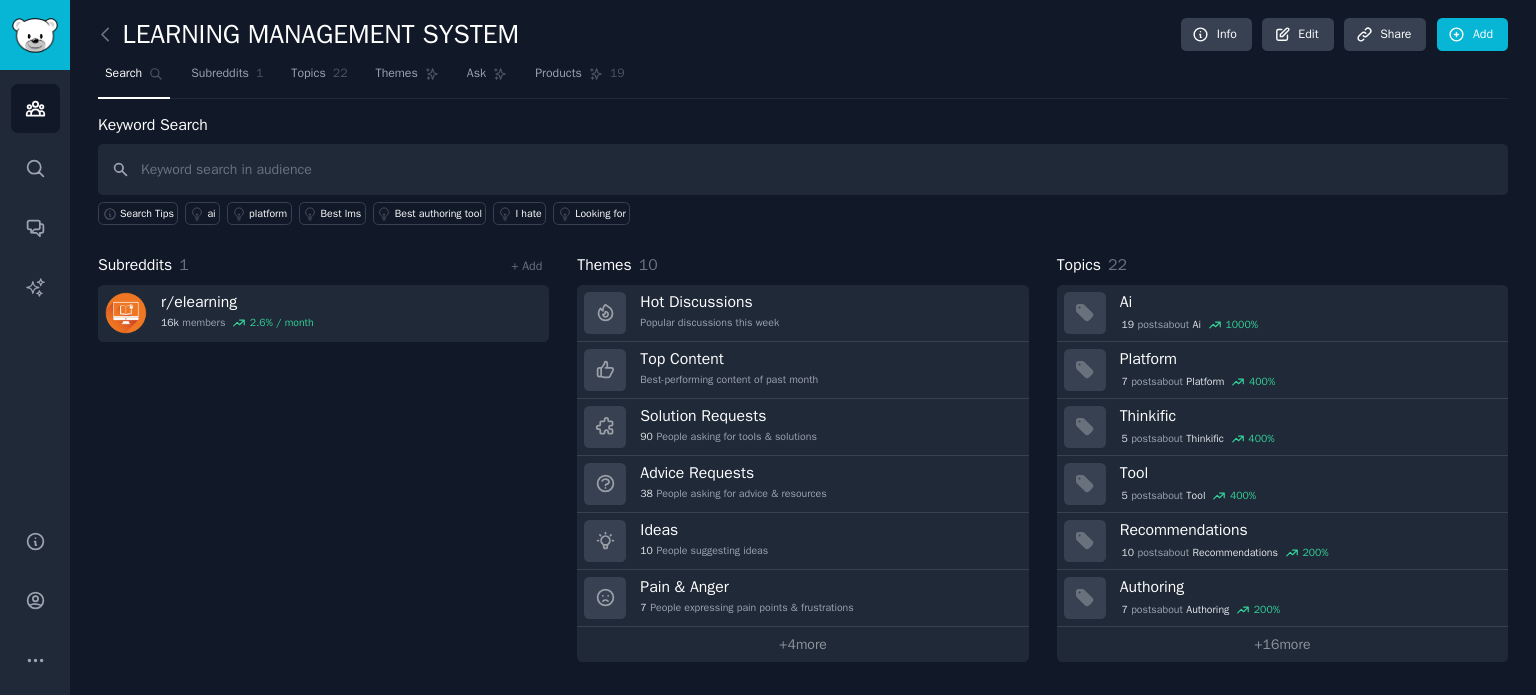 click at bounding box center (803, 169) 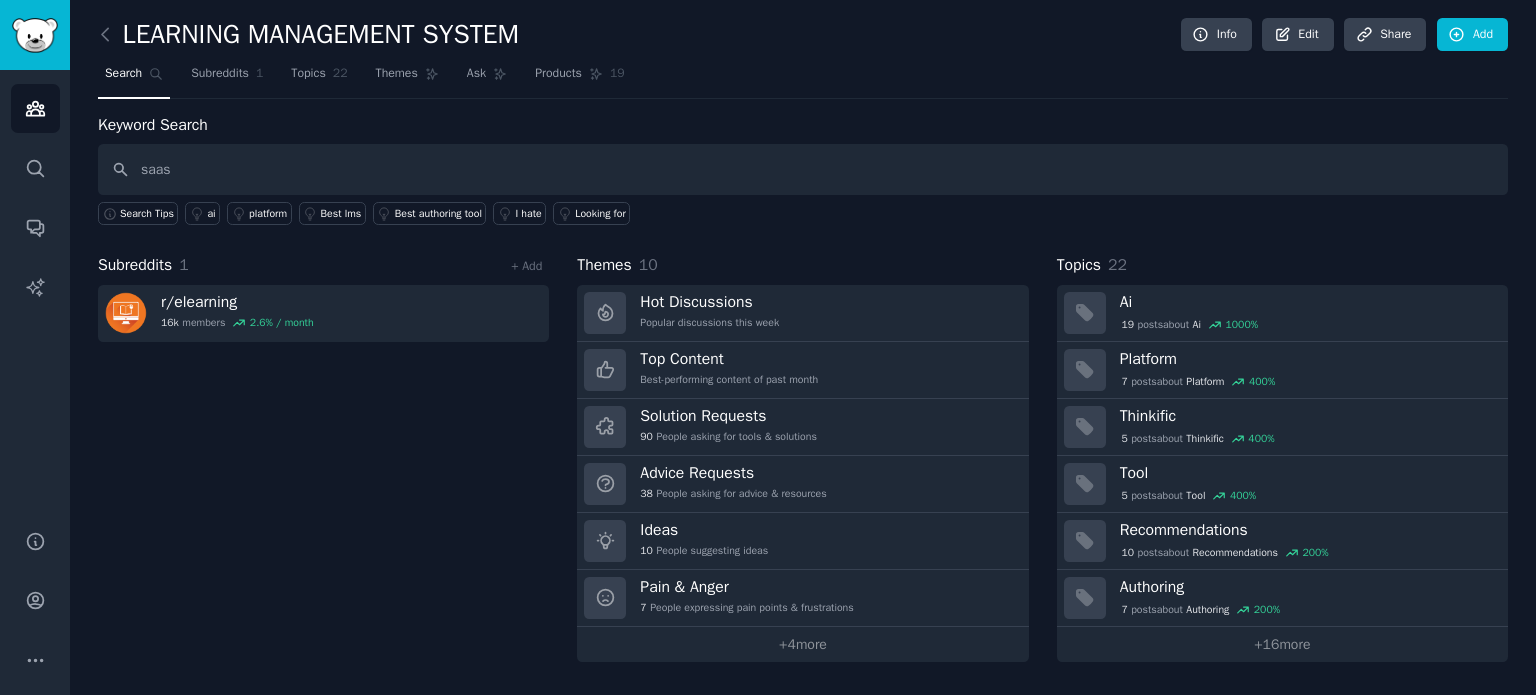 type on "saas" 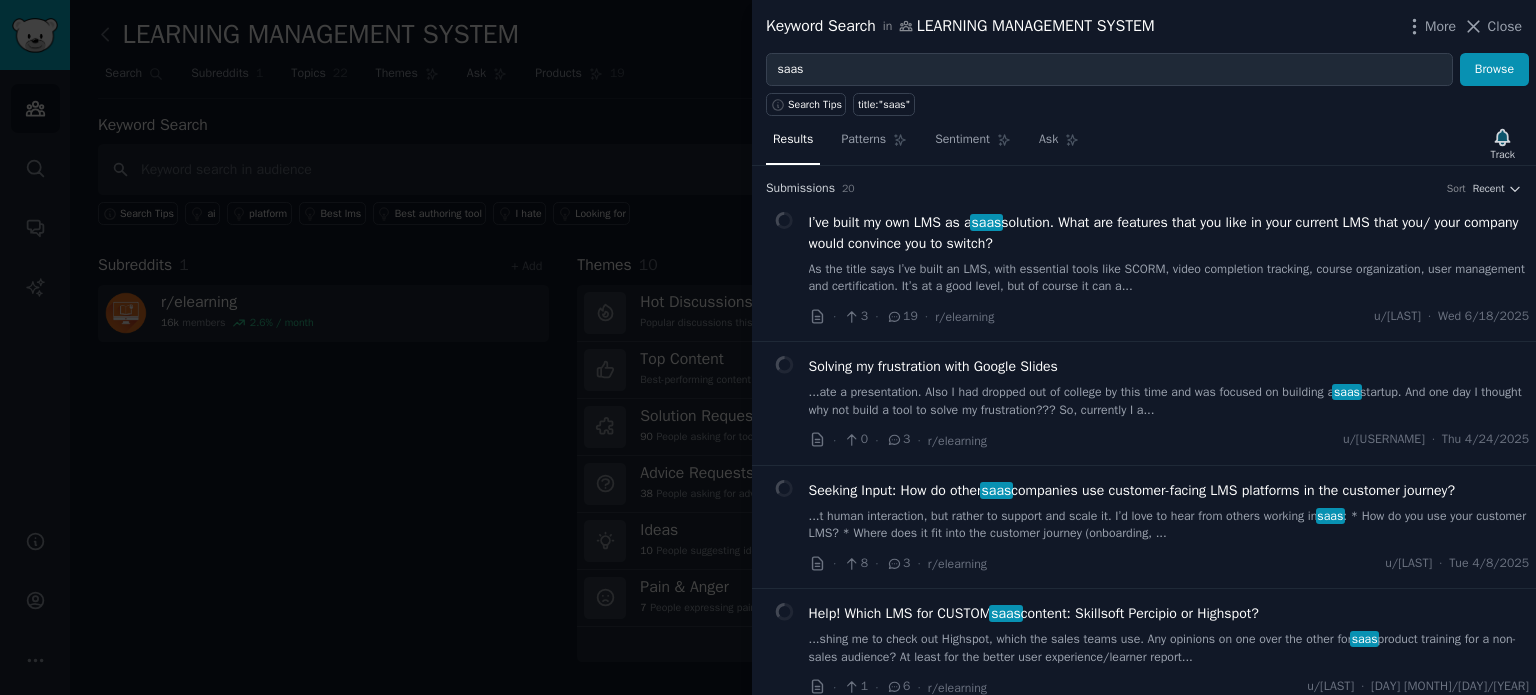 click at bounding box center [768, 347] 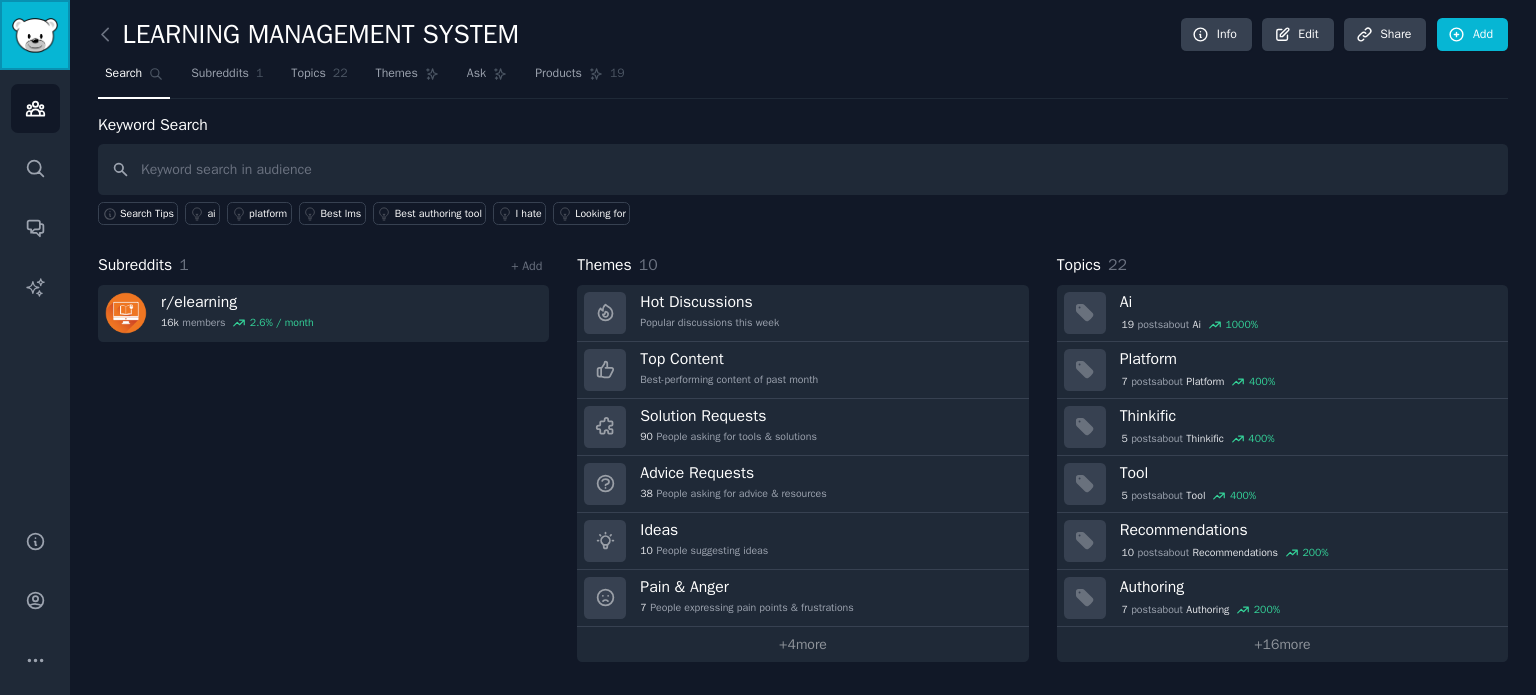 click at bounding box center (35, 35) 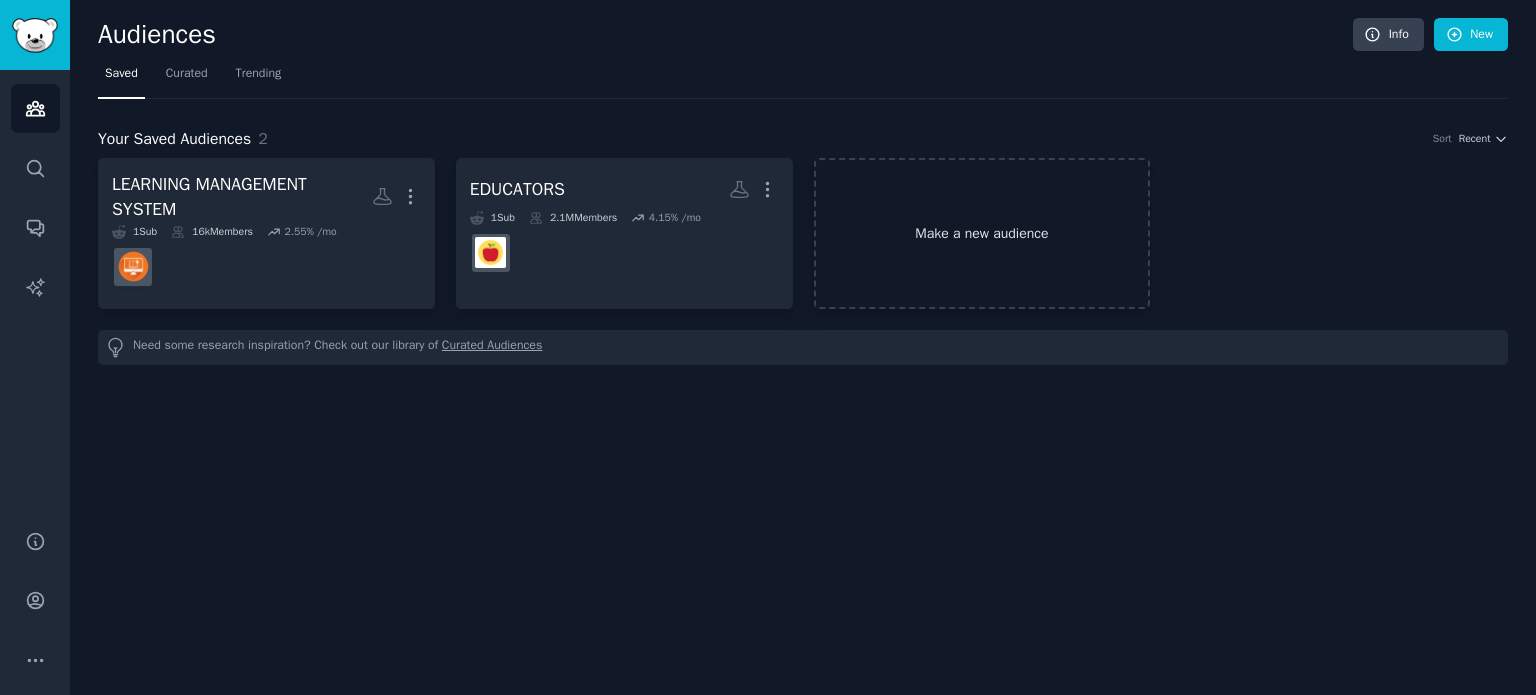 click on "Make a new audience" at bounding box center [982, 233] 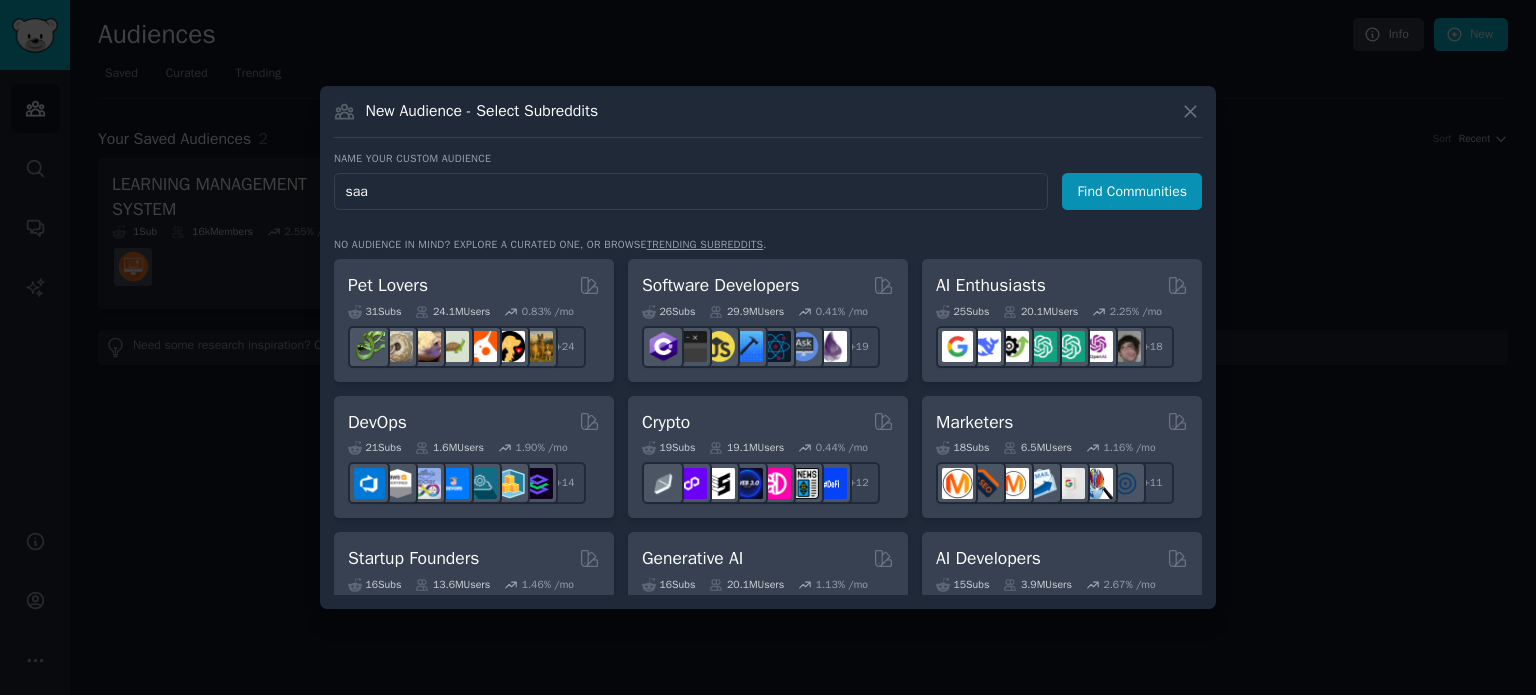 type on "saas" 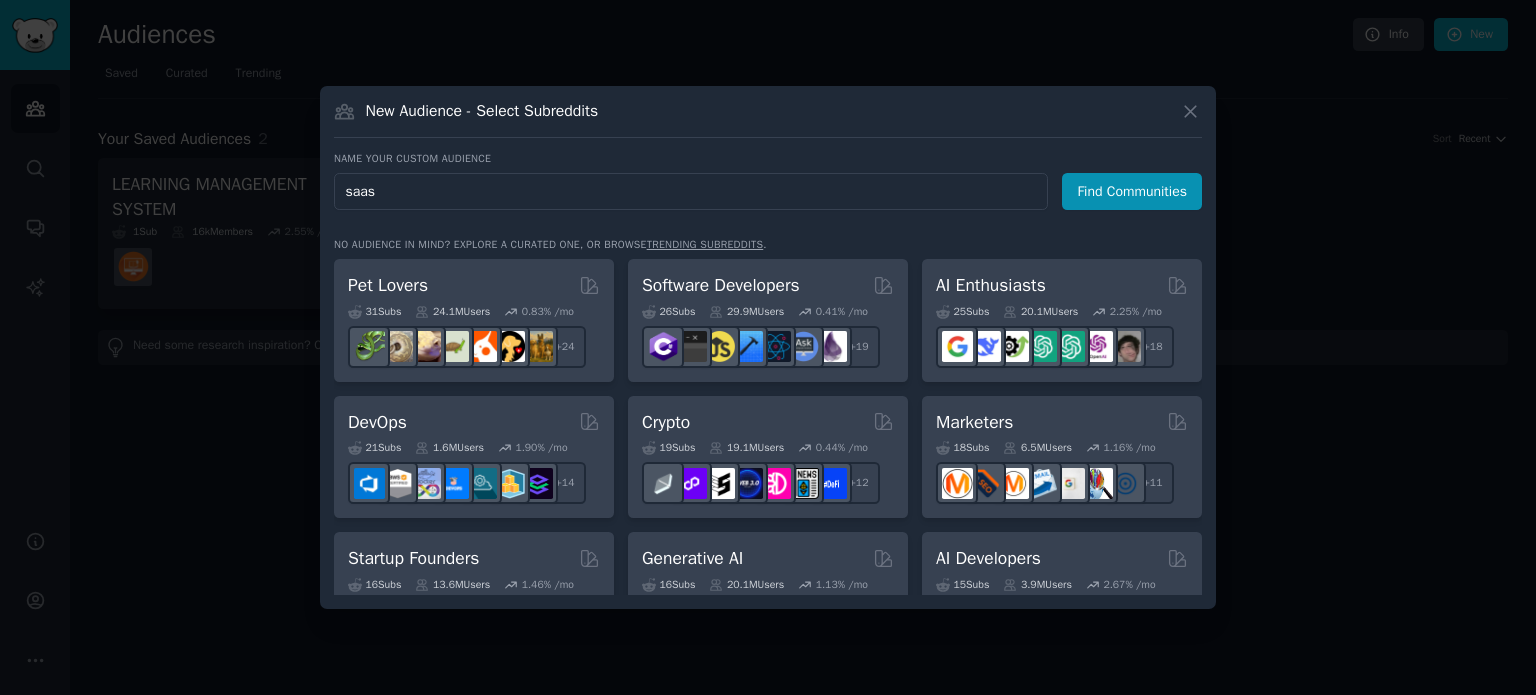 click on "Find Communities" at bounding box center (1132, 191) 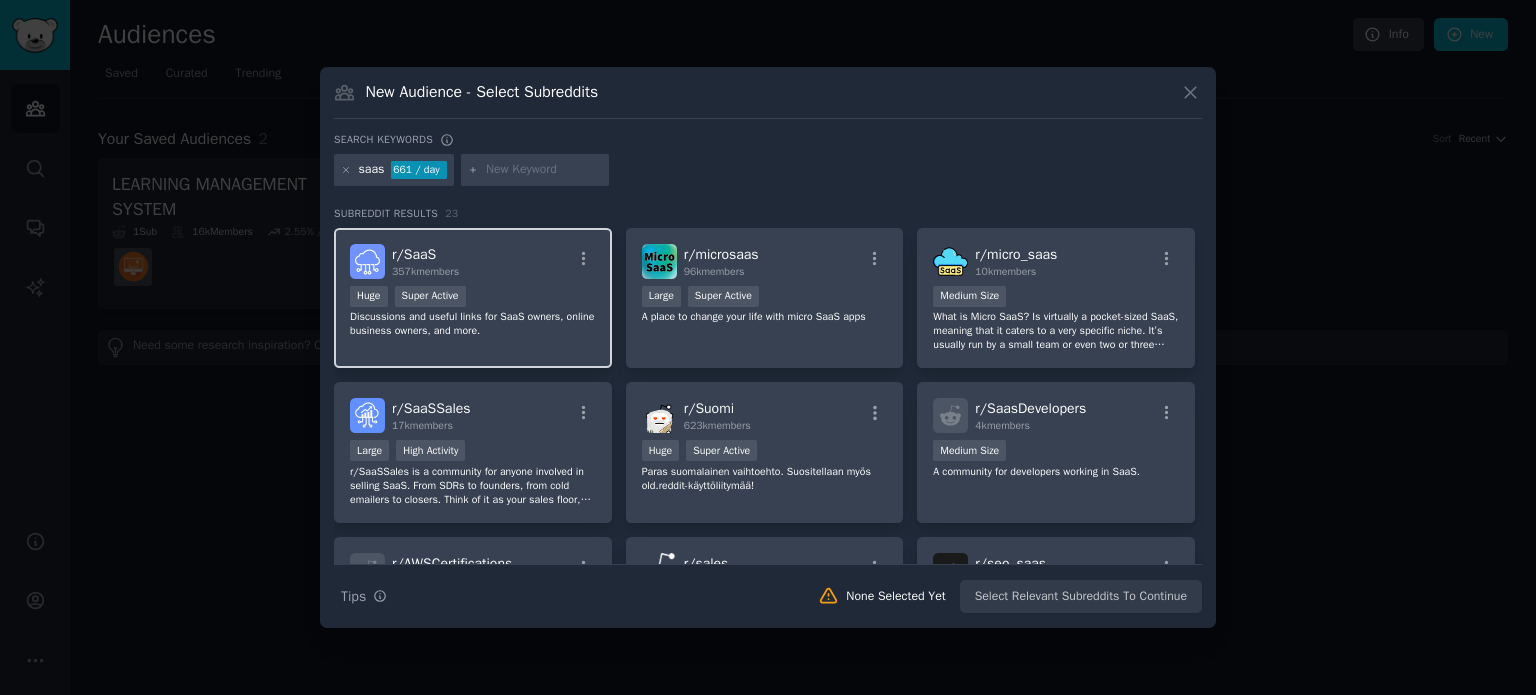 click on "r/ SaaS 357k  members" at bounding box center [473, 261] 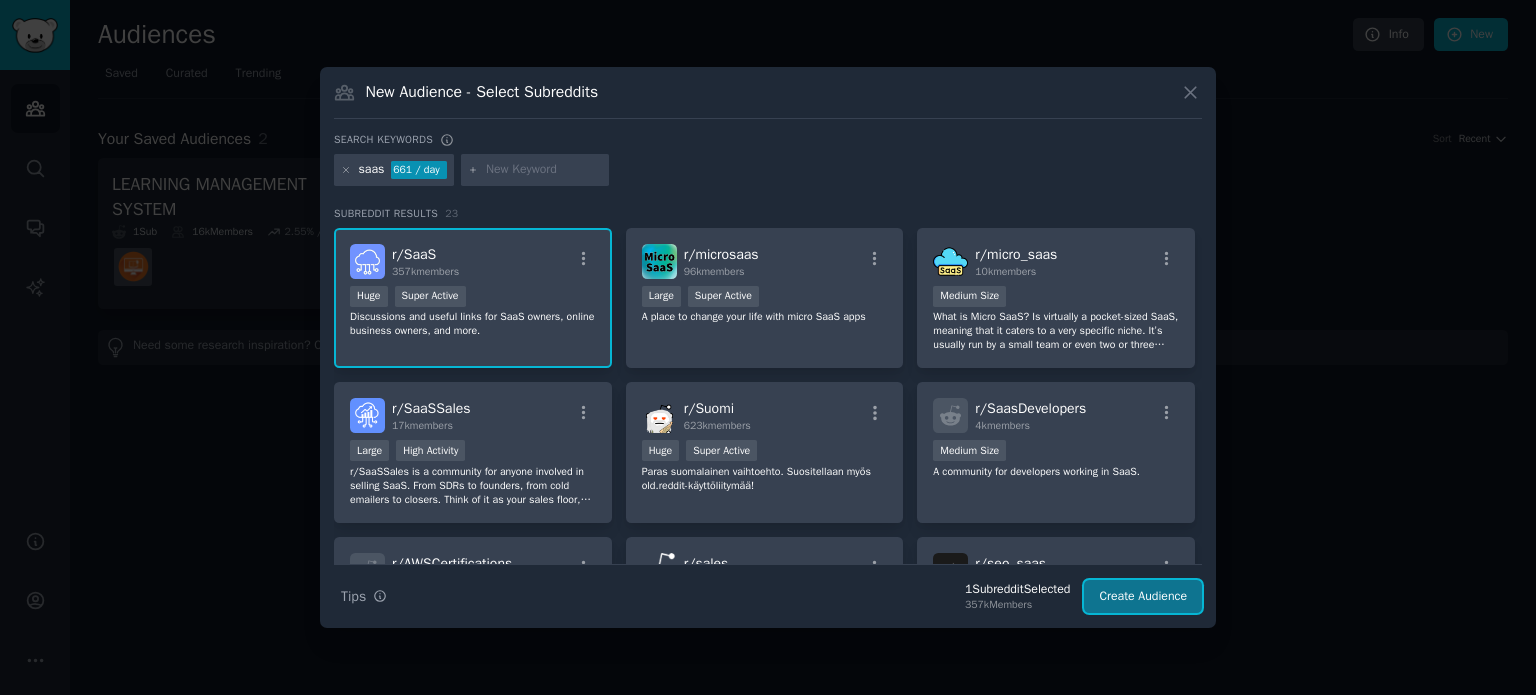 click on "Create Audience" at bounding box center [1143, 597] 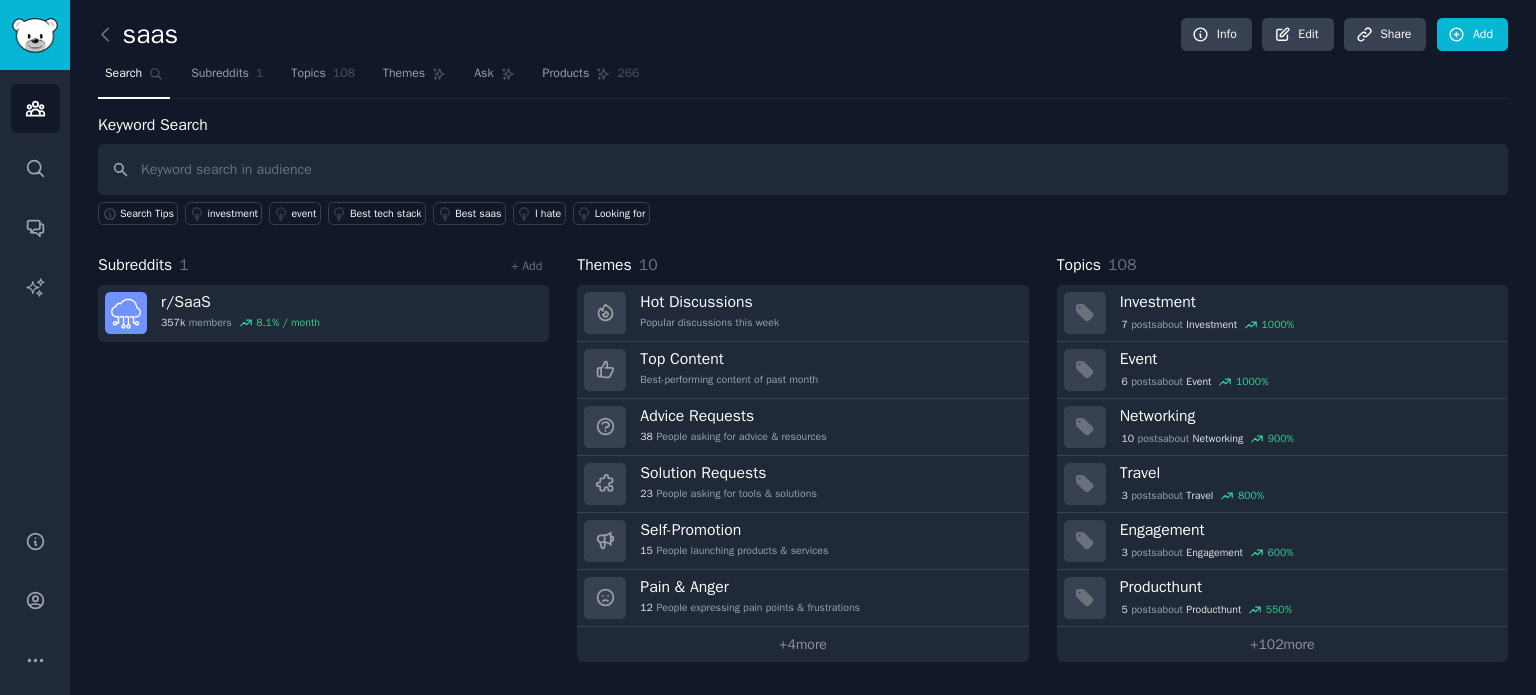 drag, startPoint x: 1326, startPoint y: 3, endPoint x: 1136, endPoint y: 241, distance: 304.539 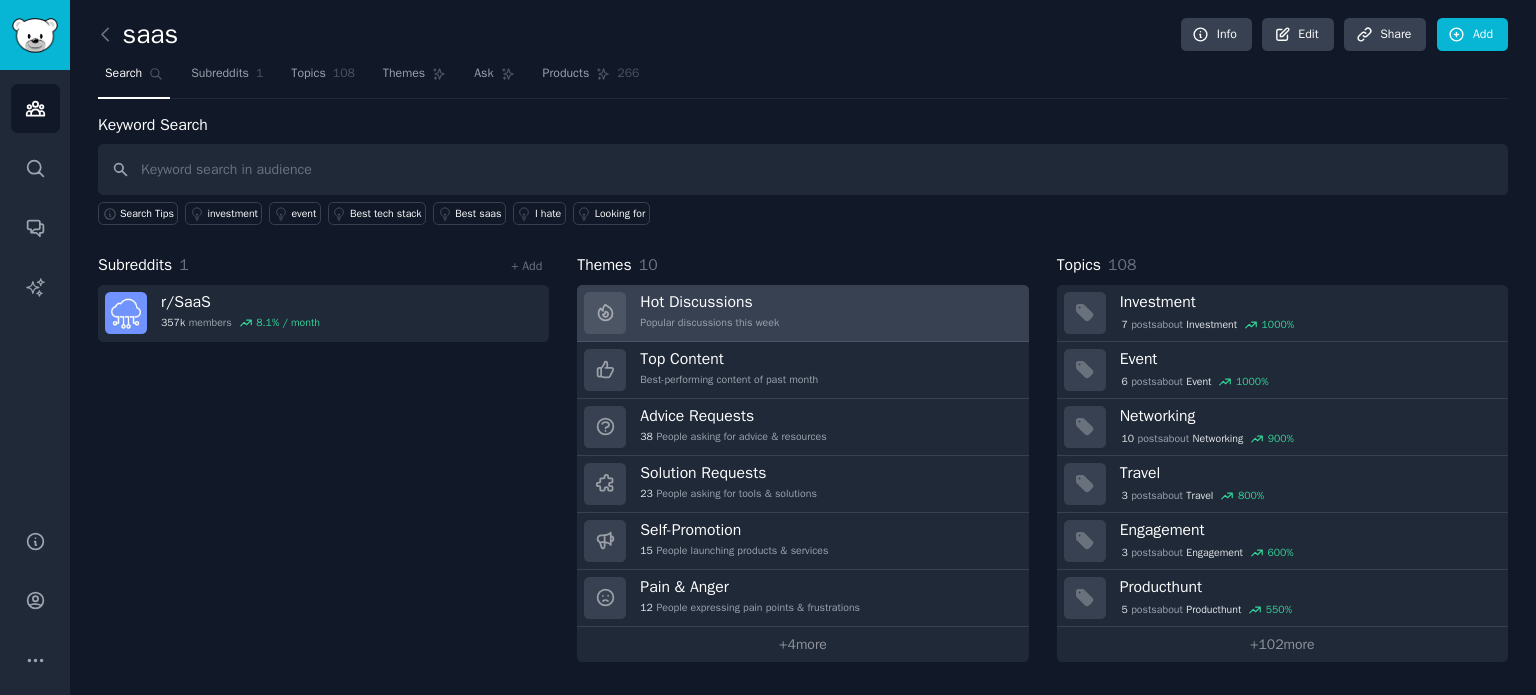 click on "Hot Discussions Popular discussions this week" at bounding box center [802, 313] 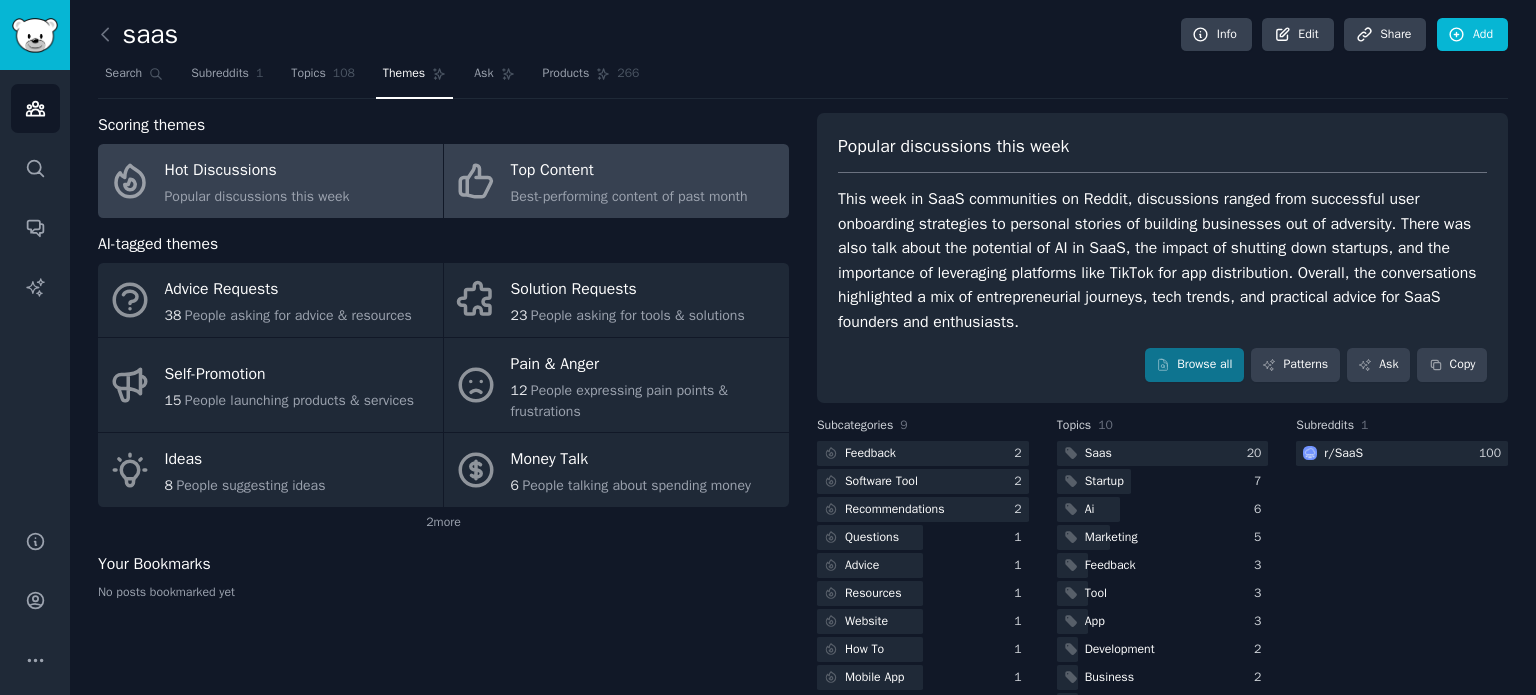 click on "Best-performing content of past month" 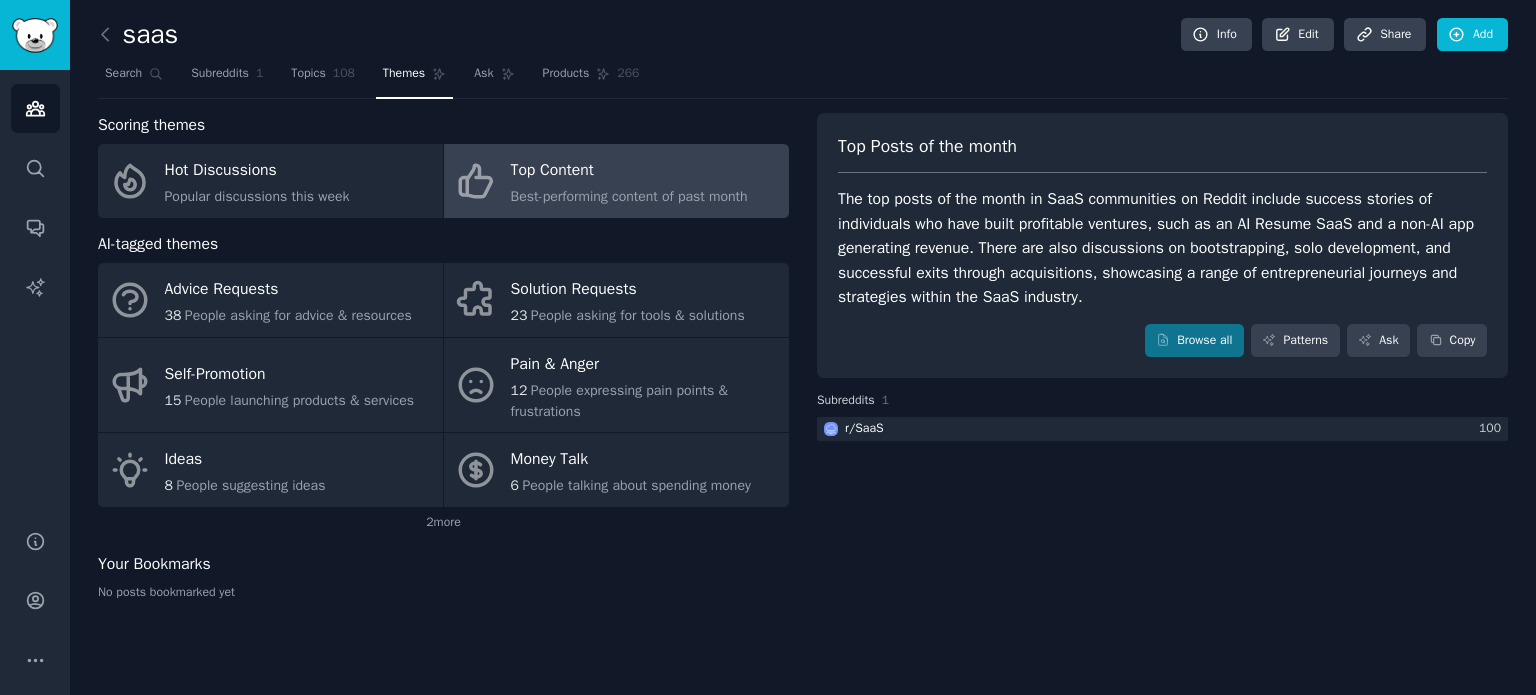 click on "Top Posts of the month The top posts of the month in SaaS communities on Reddit include success stories of individuals who have built profitable ventures, such as an AI Resume SaaS and a non-AI app generating revenue. There are also discussions on bootstrapping, solo development, and successful exits through acquisitions, showcasing a range of entrepreneurial journeys and strategies within the SaaS industry. Browse all Patterns Ask Copy Subreddits 1  r/ SaaS 100" at bounding box center [1162, 364] 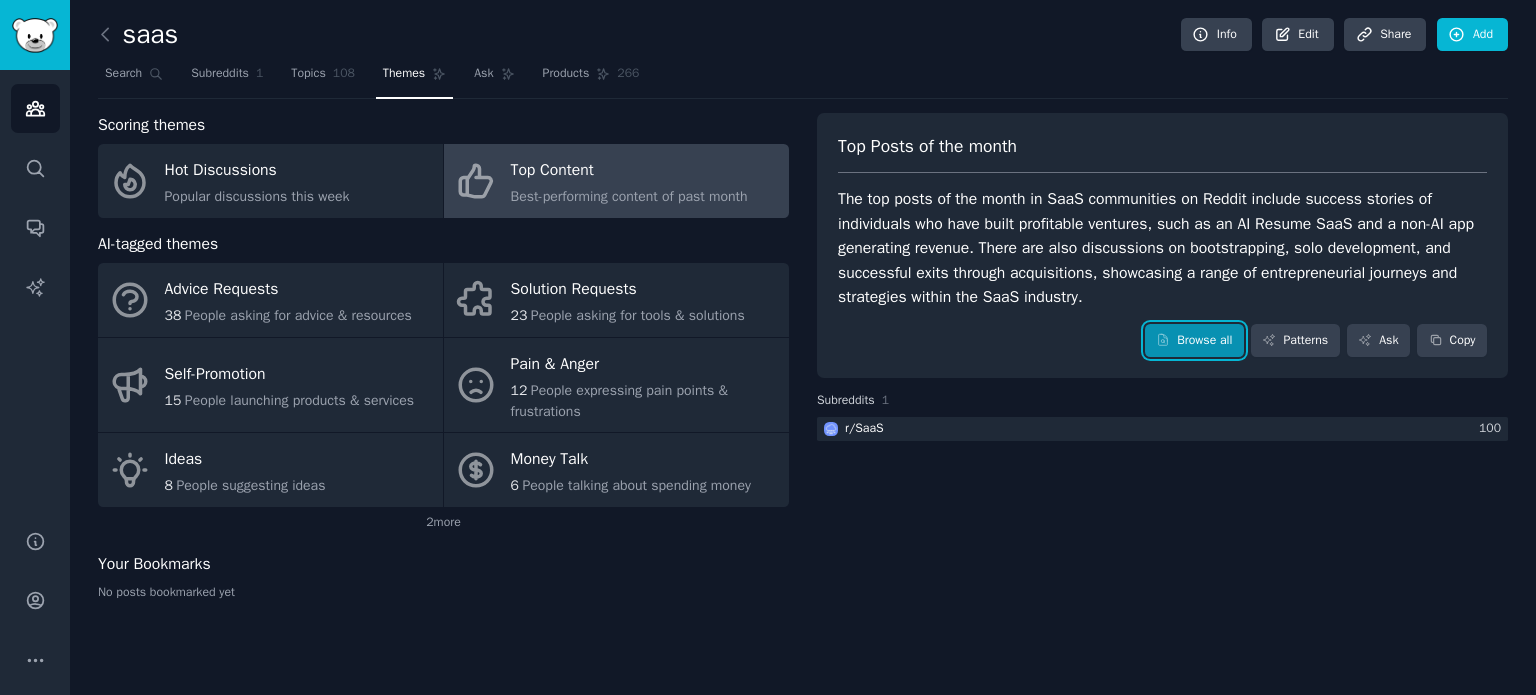 click on "Browse all" at bounding box center (1194, 341) 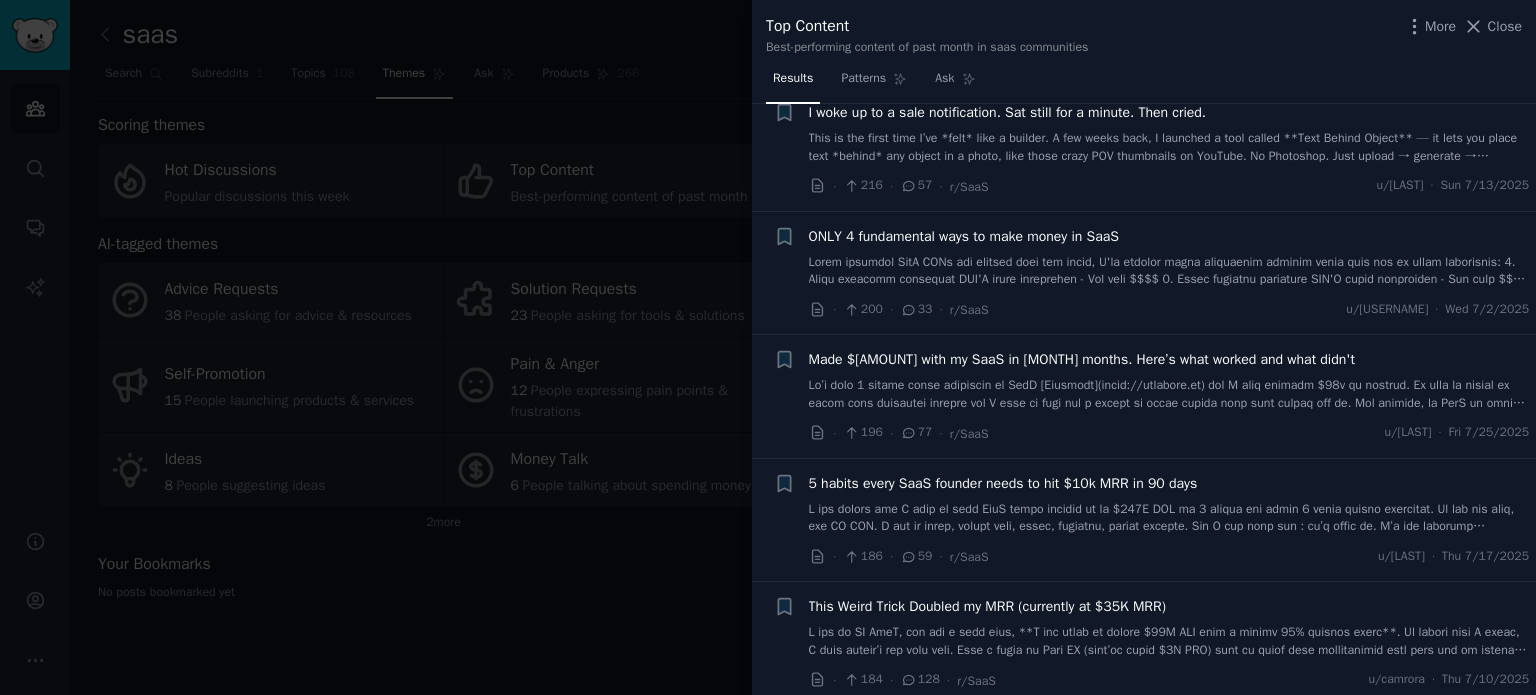 scroll, scrollTop: 2292, scrollLeft: 0, axis: vertical 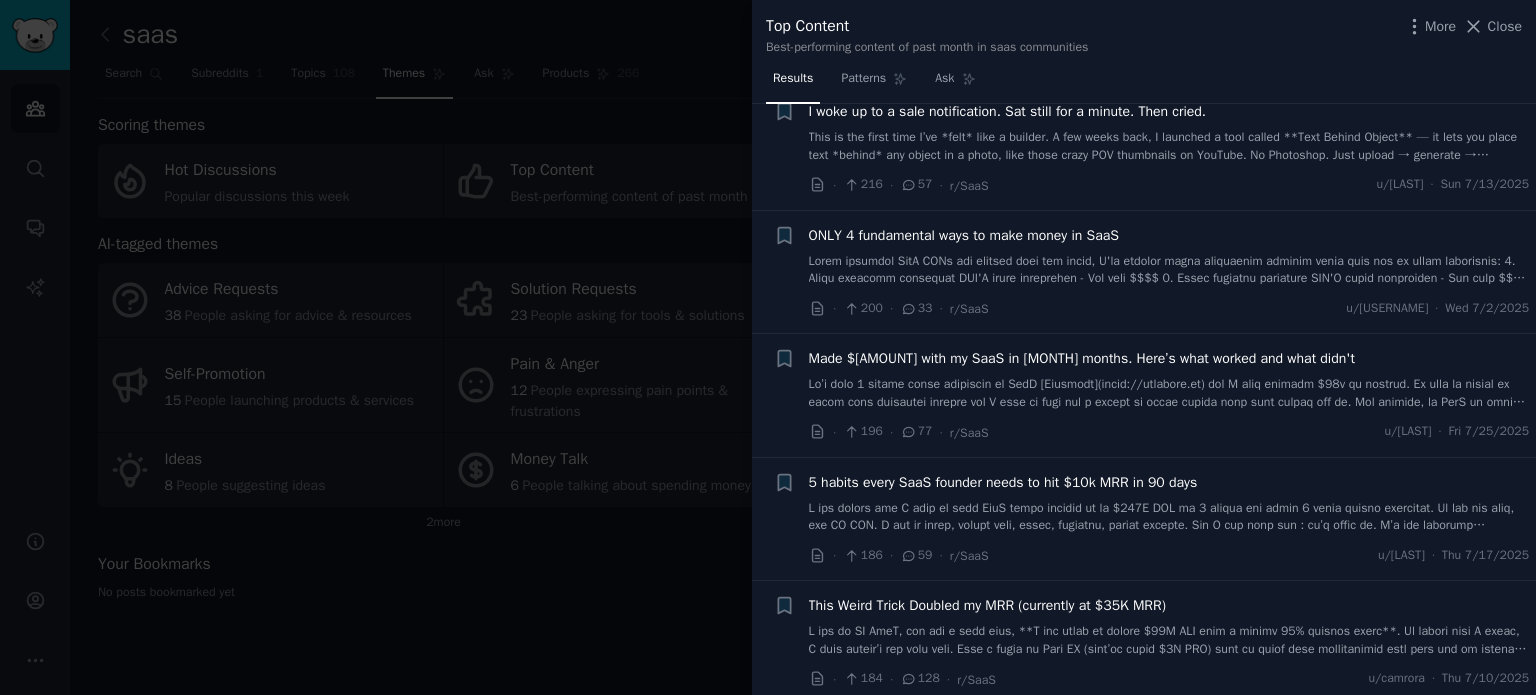 click at bounding box center (768, 347) 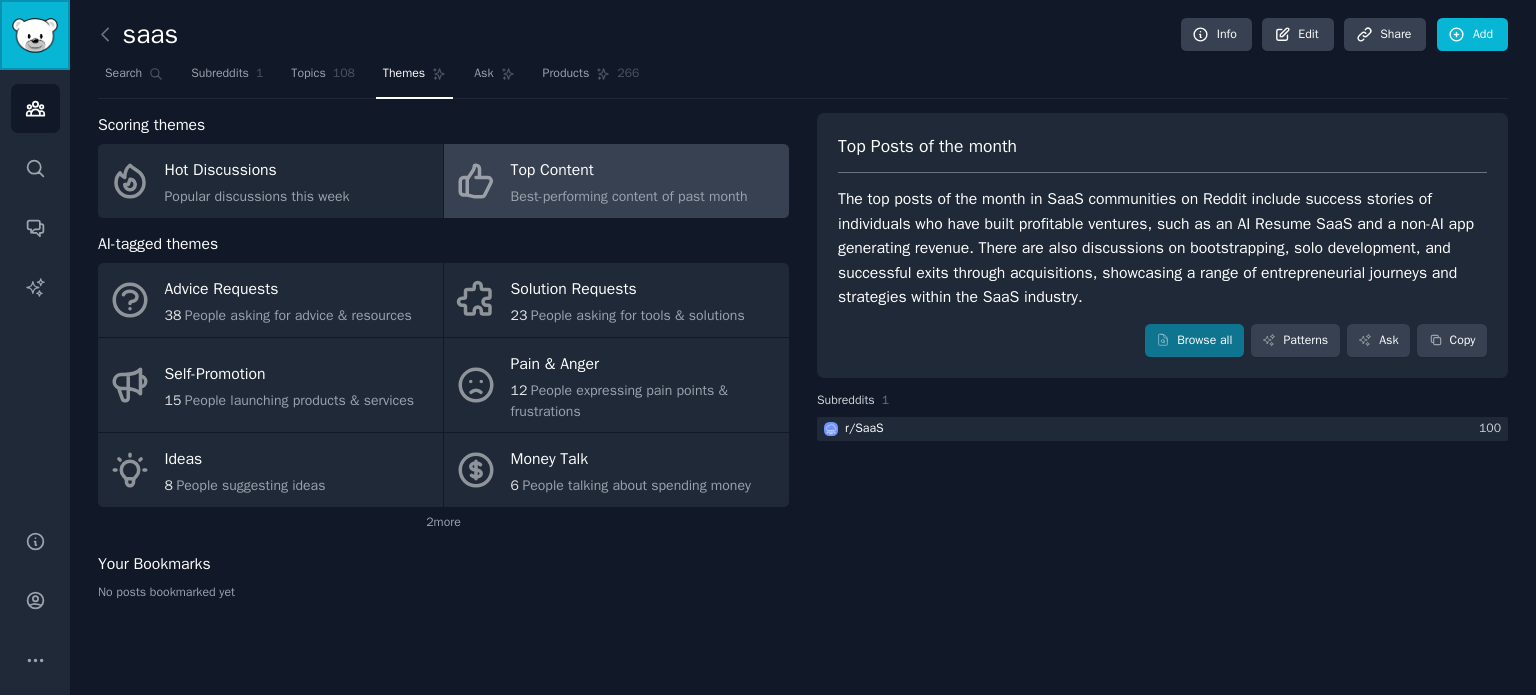 click at bounding box center (35, 35) 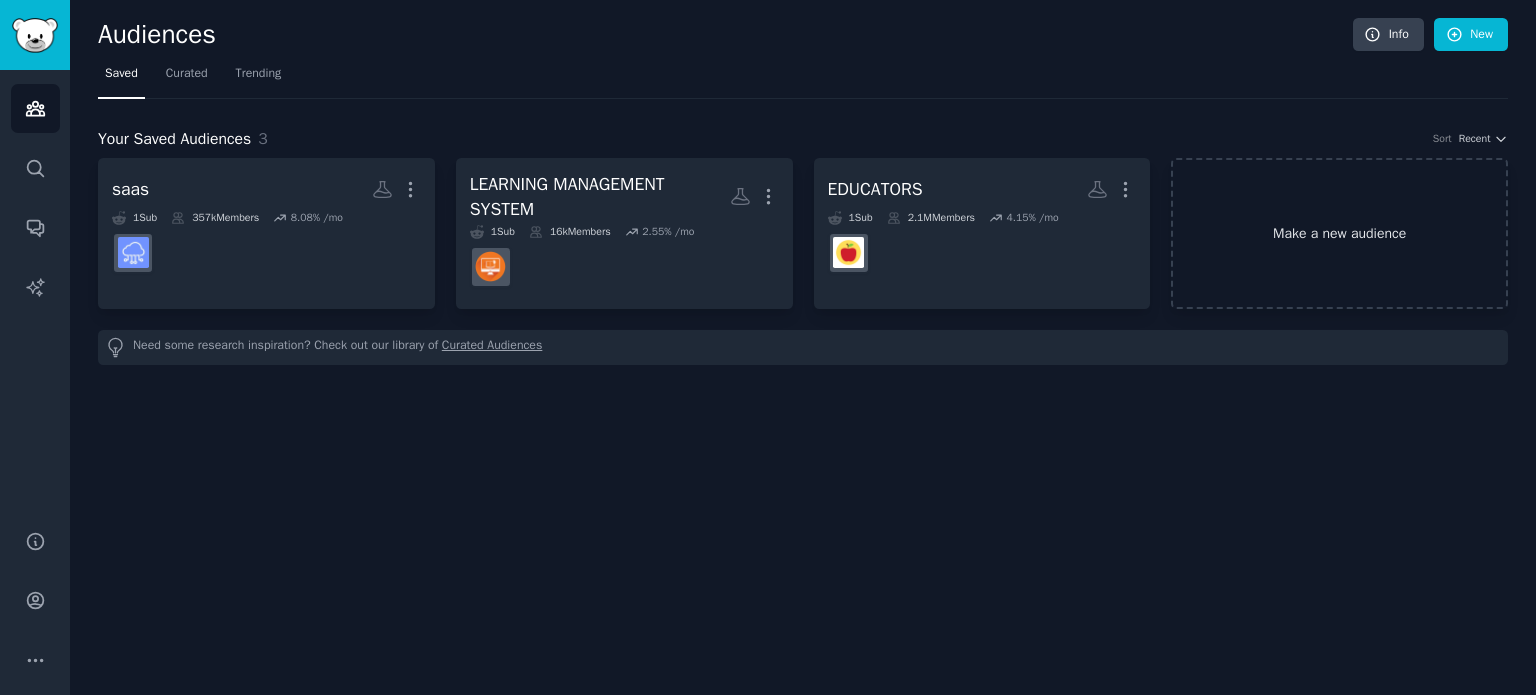 click on "Make a new audience" at bounding box center [1339, 233] 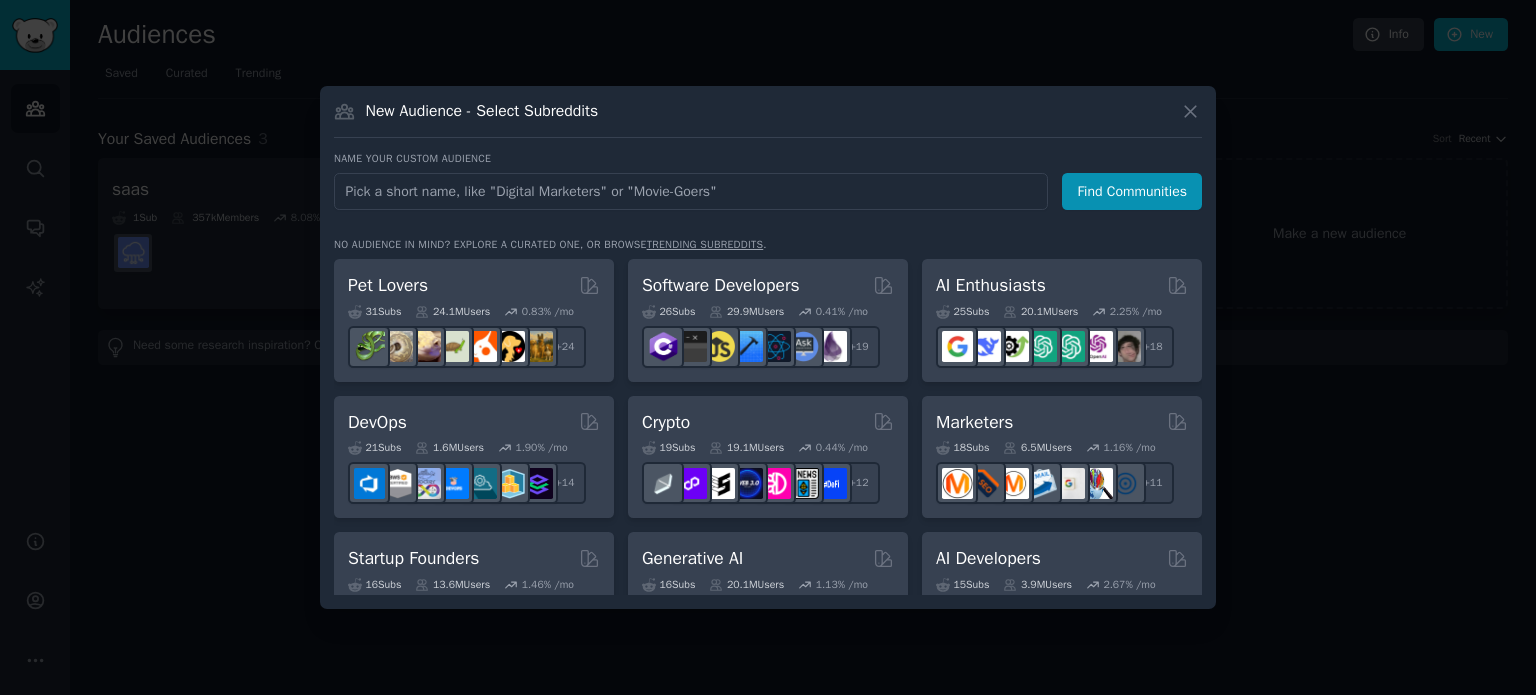 click at bounding box center (691, 191) 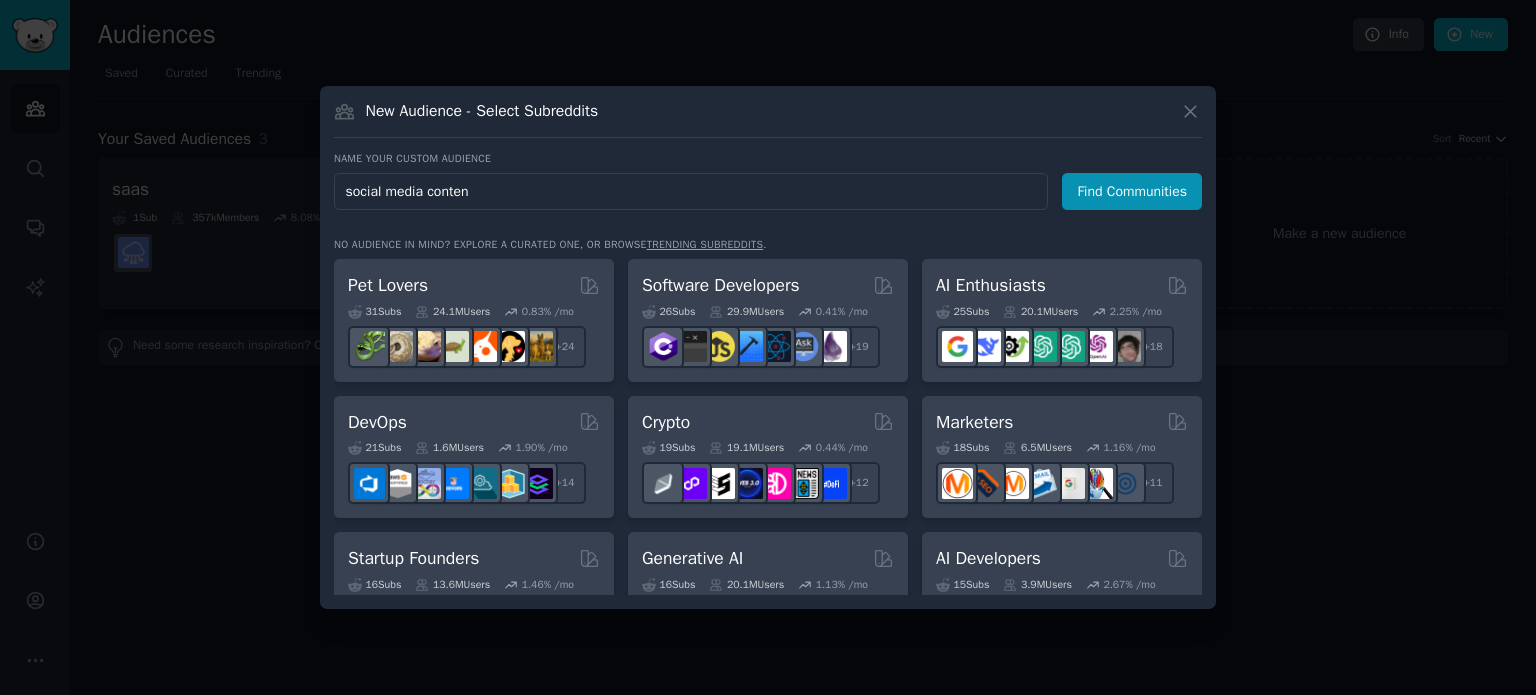 type on "social media content" 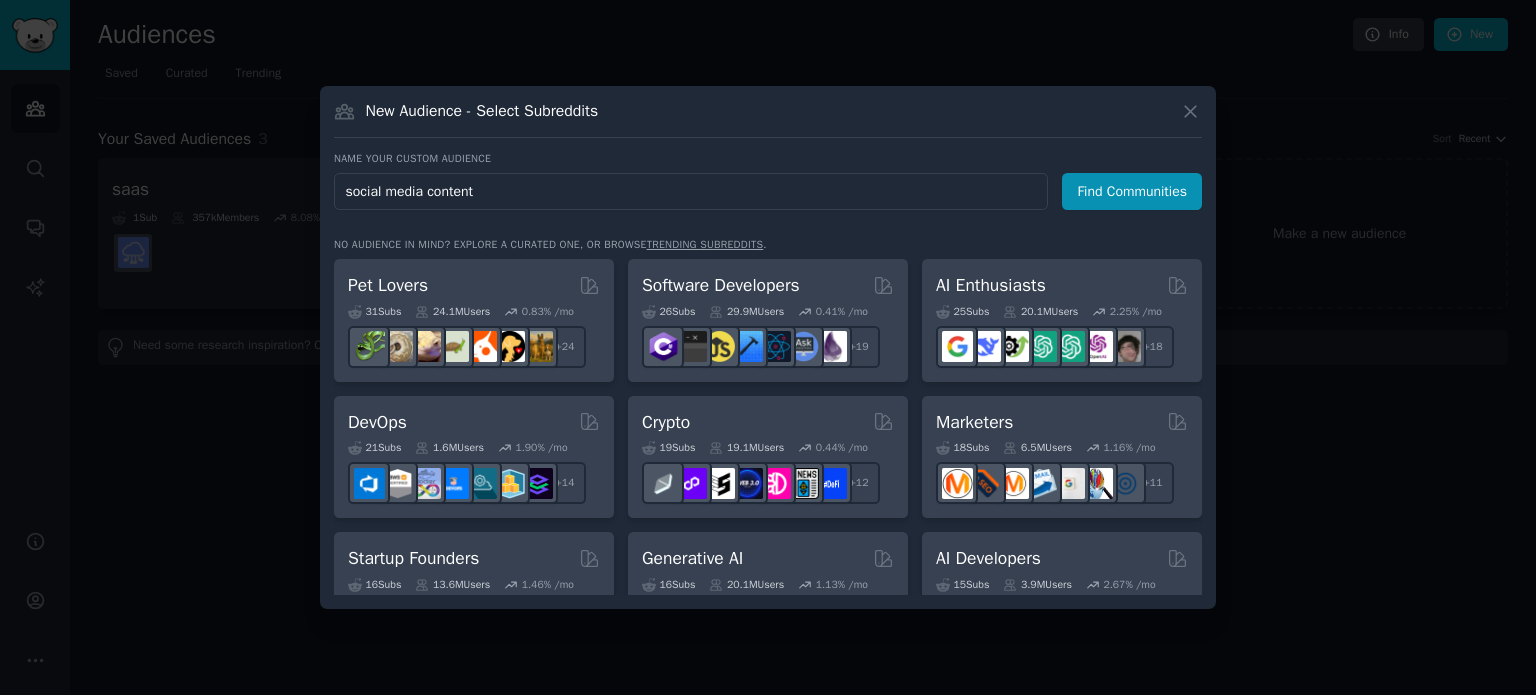 click on "Find Communities" at bounding box center [1132, 191] 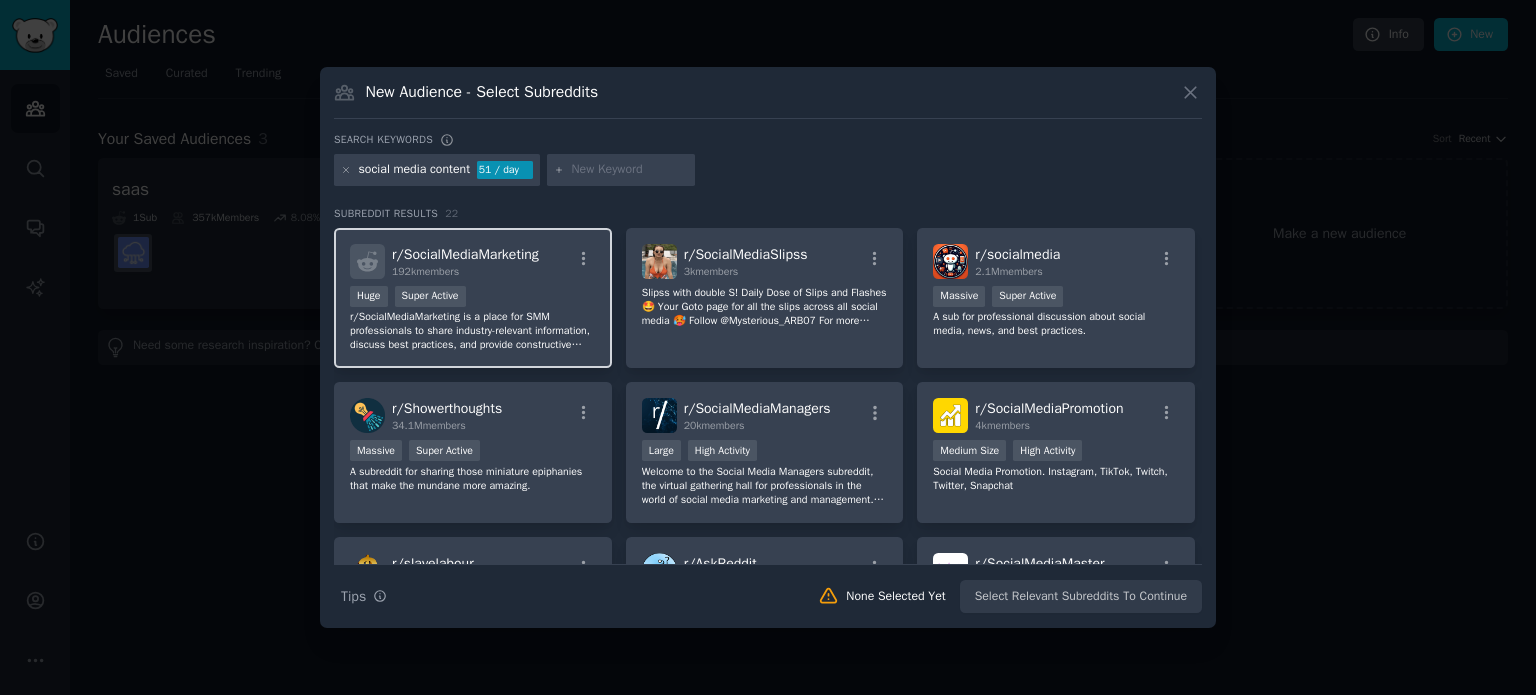 click on "192k  members" at bounding box center [465, 272] 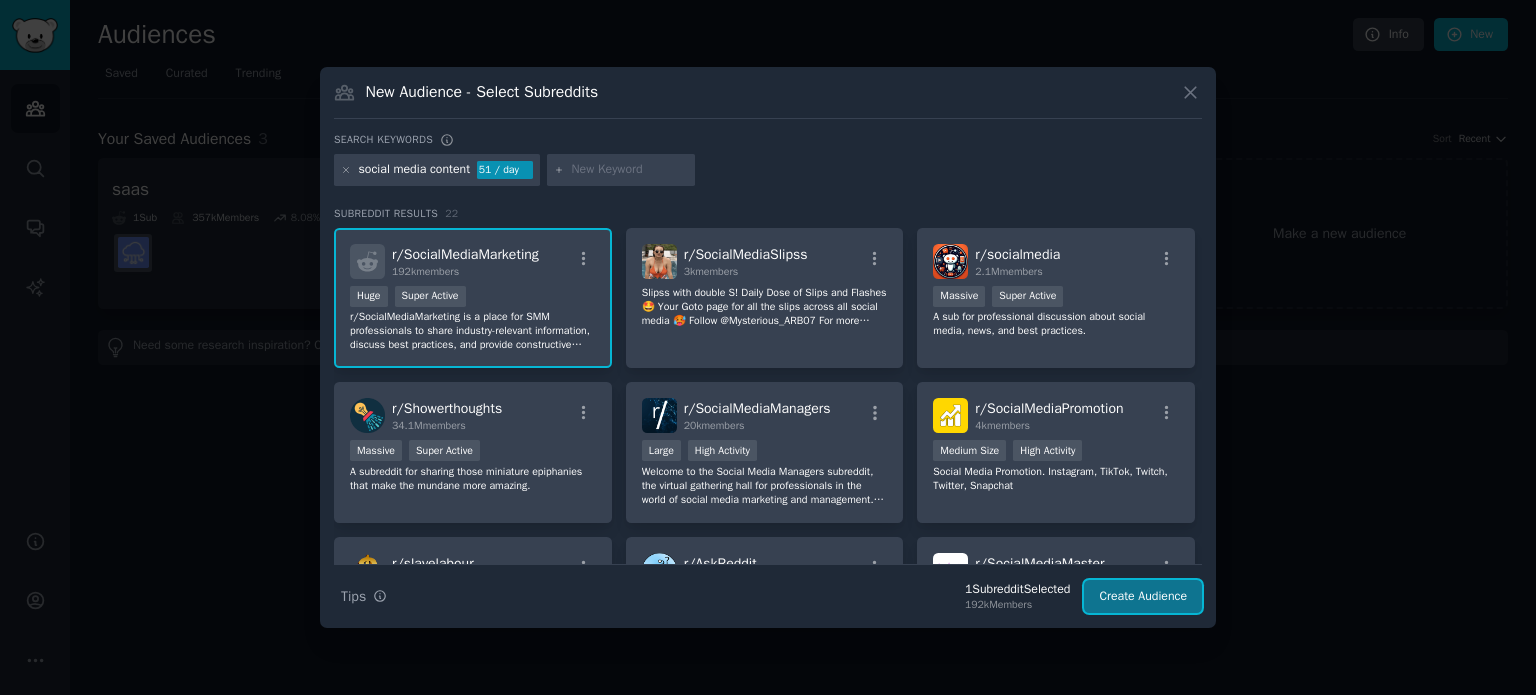 click on "Create Audience" at bounding box center [1143, 597] 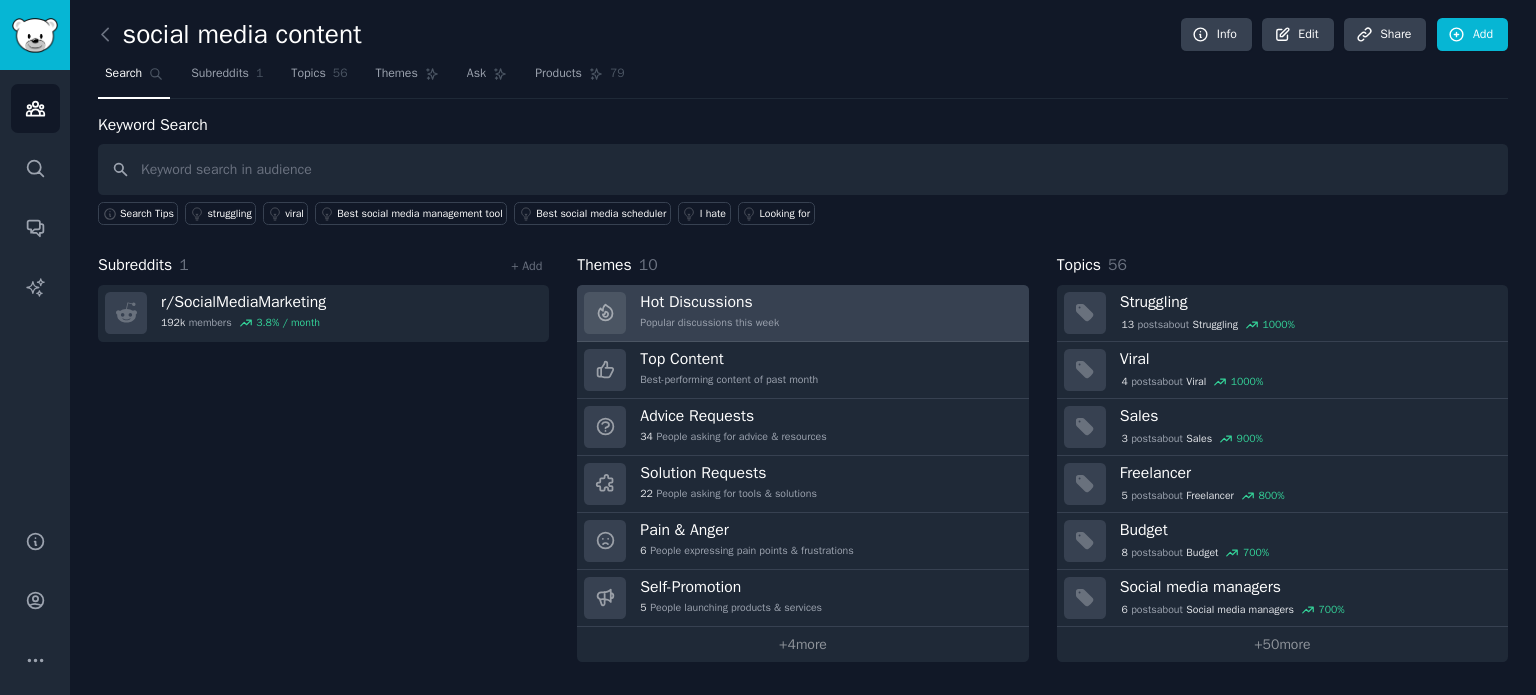 click on "Hot Discussions Popular discussions this week" at bounding box center (802, 313) 